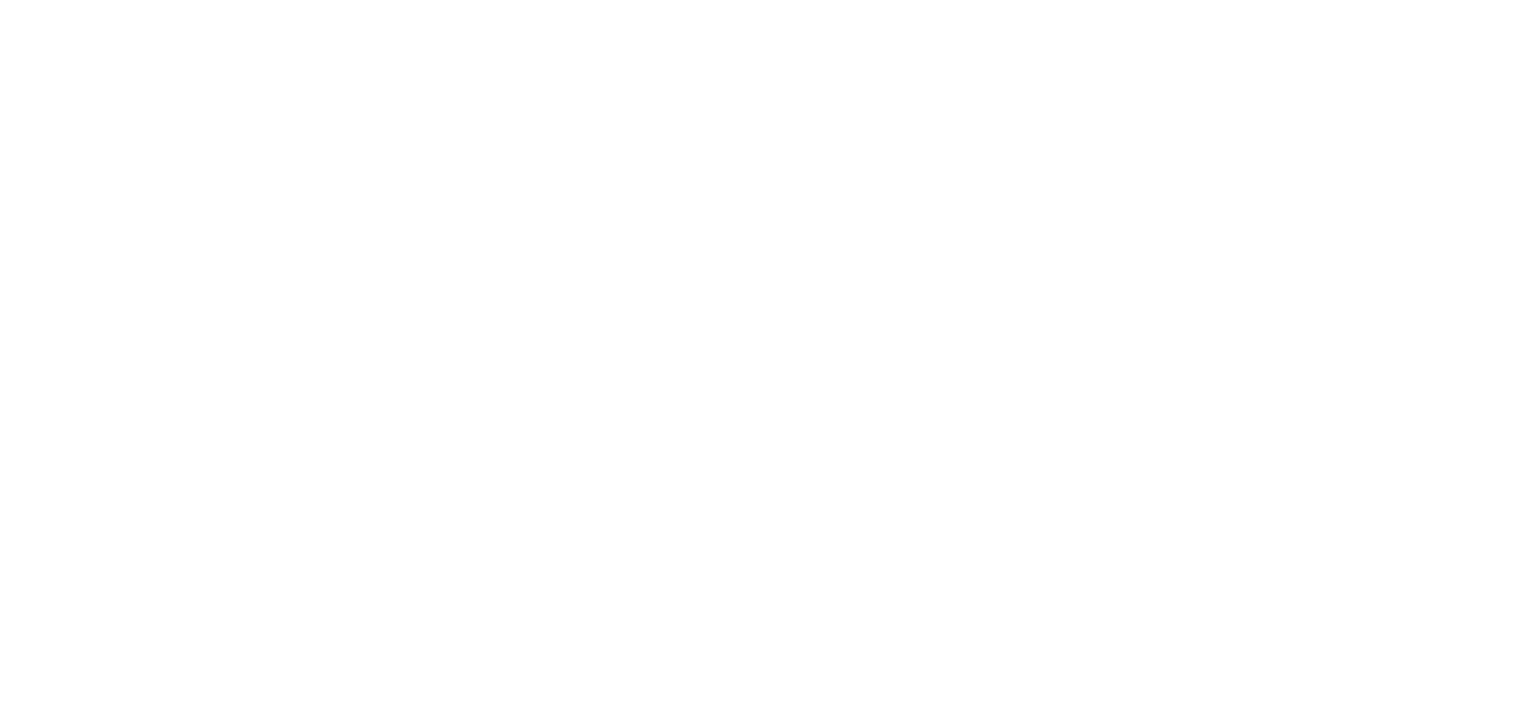 scroll, scrollTop: 0, scrollLeft: 0, axis: both 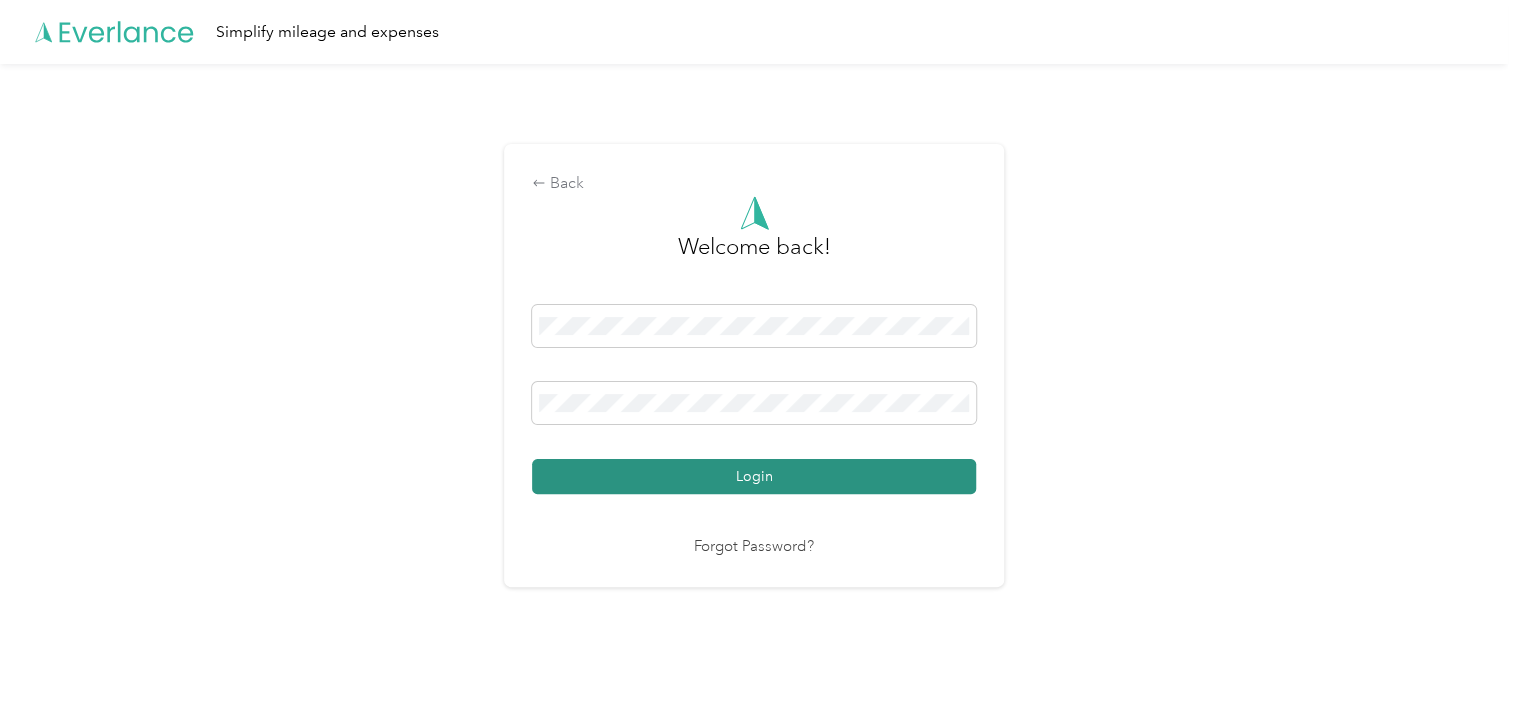 click on "Login" at bounding box center (754, 476) 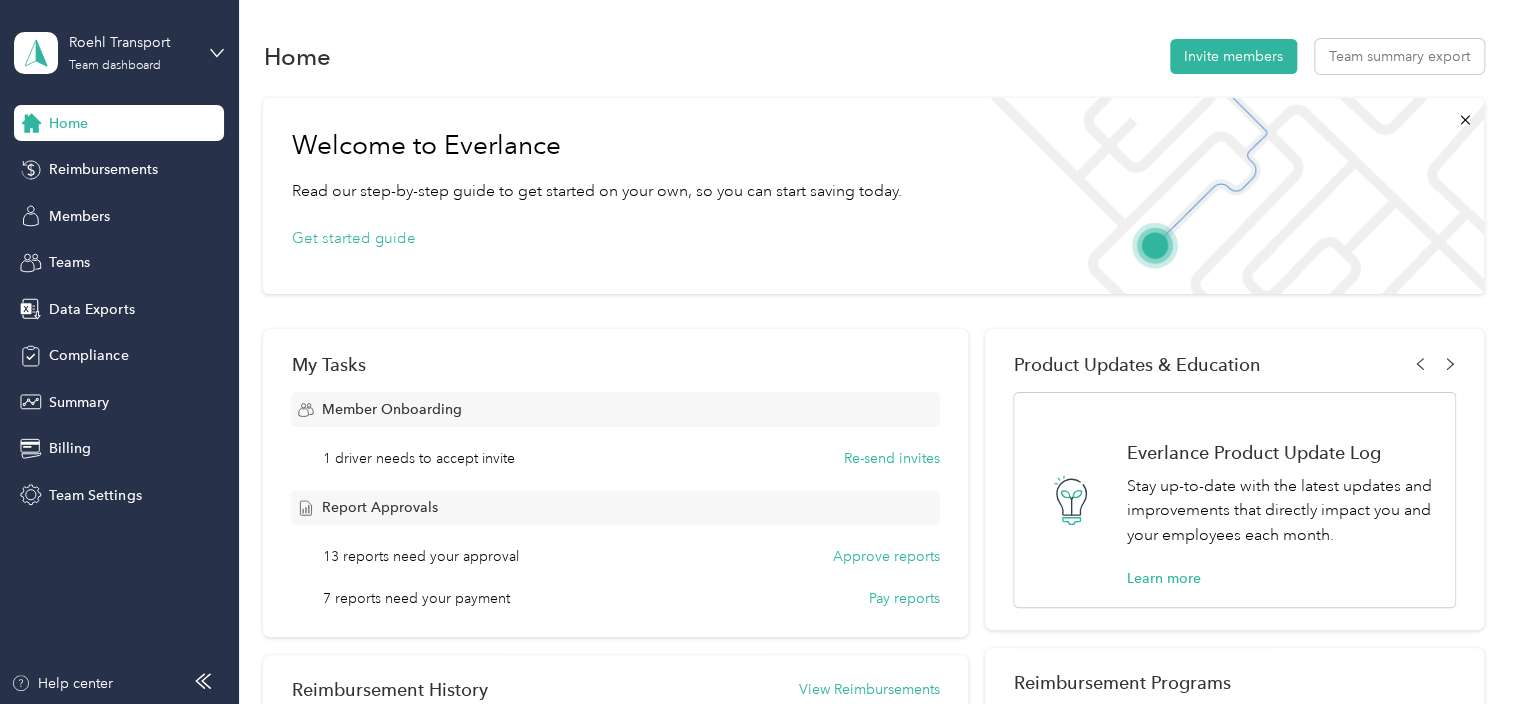 scroll, scrollTop: 100, scrollLeft: 0, axis: vertical 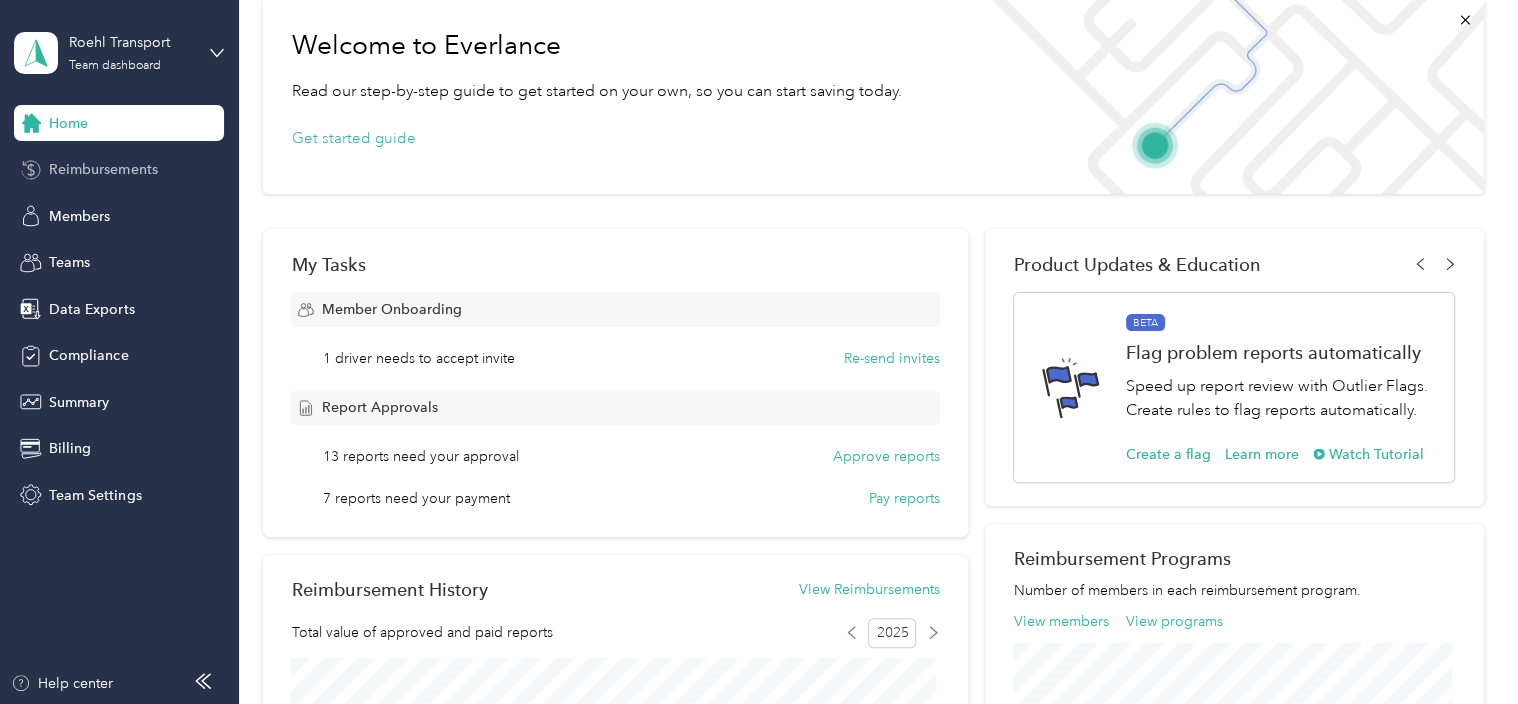 click on "Reimbursements" at bounding box center [119, 170] 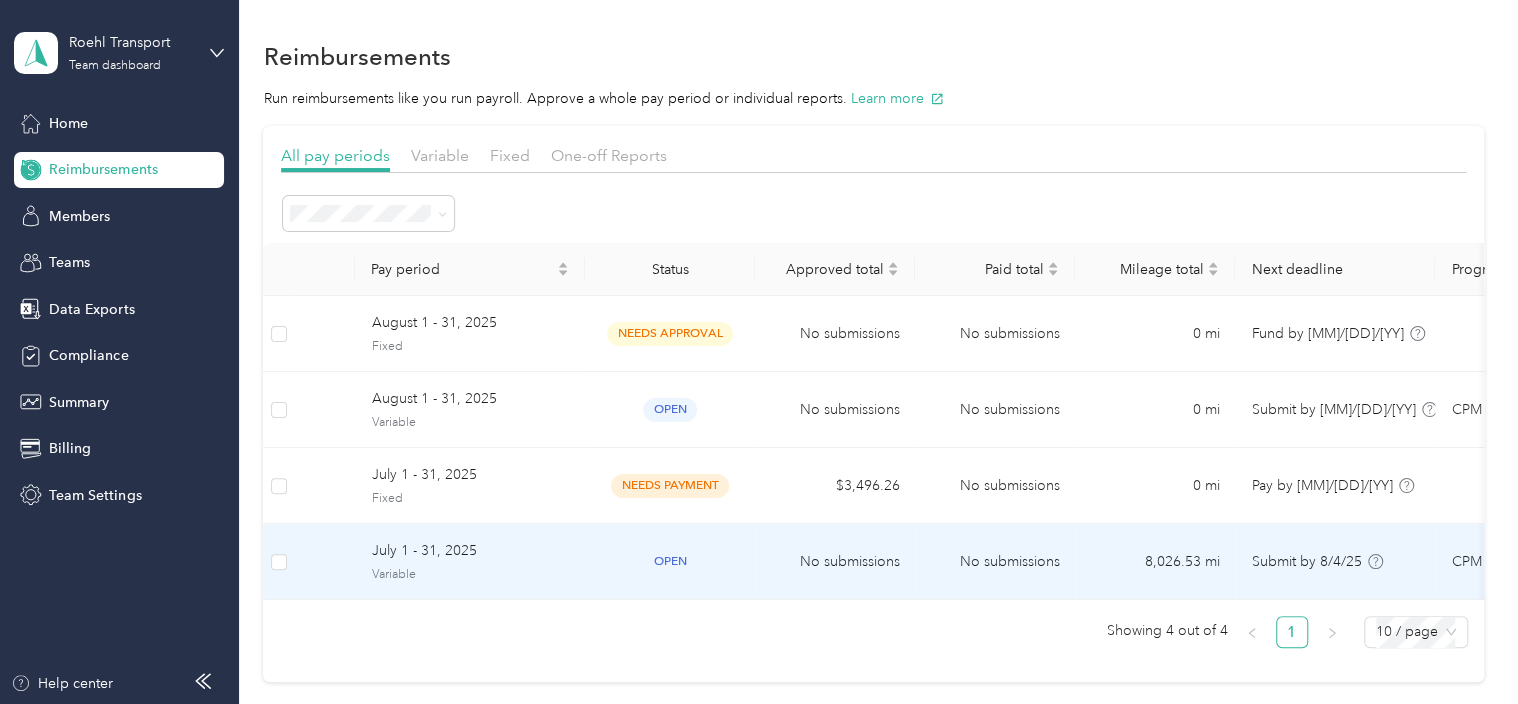 click on "July 1 - 31, 2025" at bounding box center (470, 551) 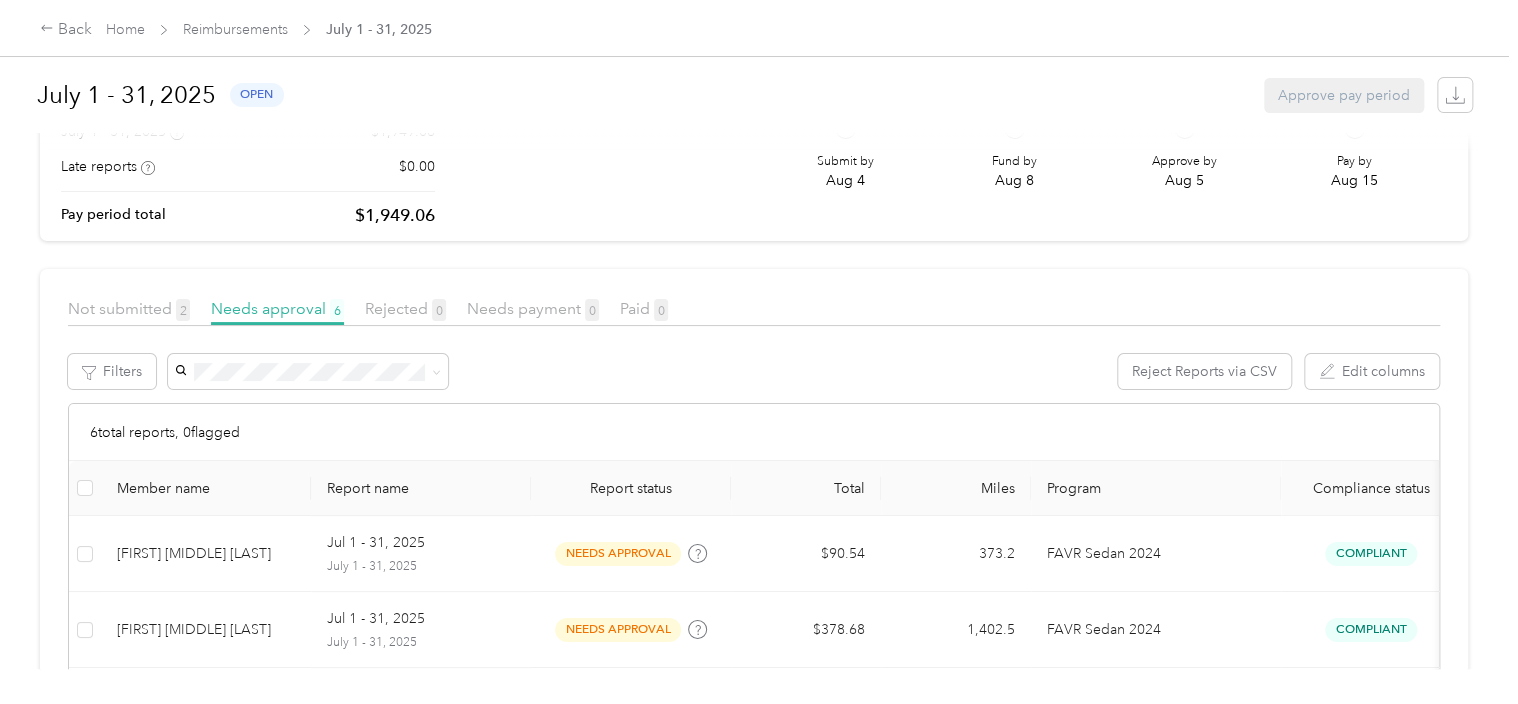scroll, scrollTop: 300, scrollLeft: 0, axis: vertical 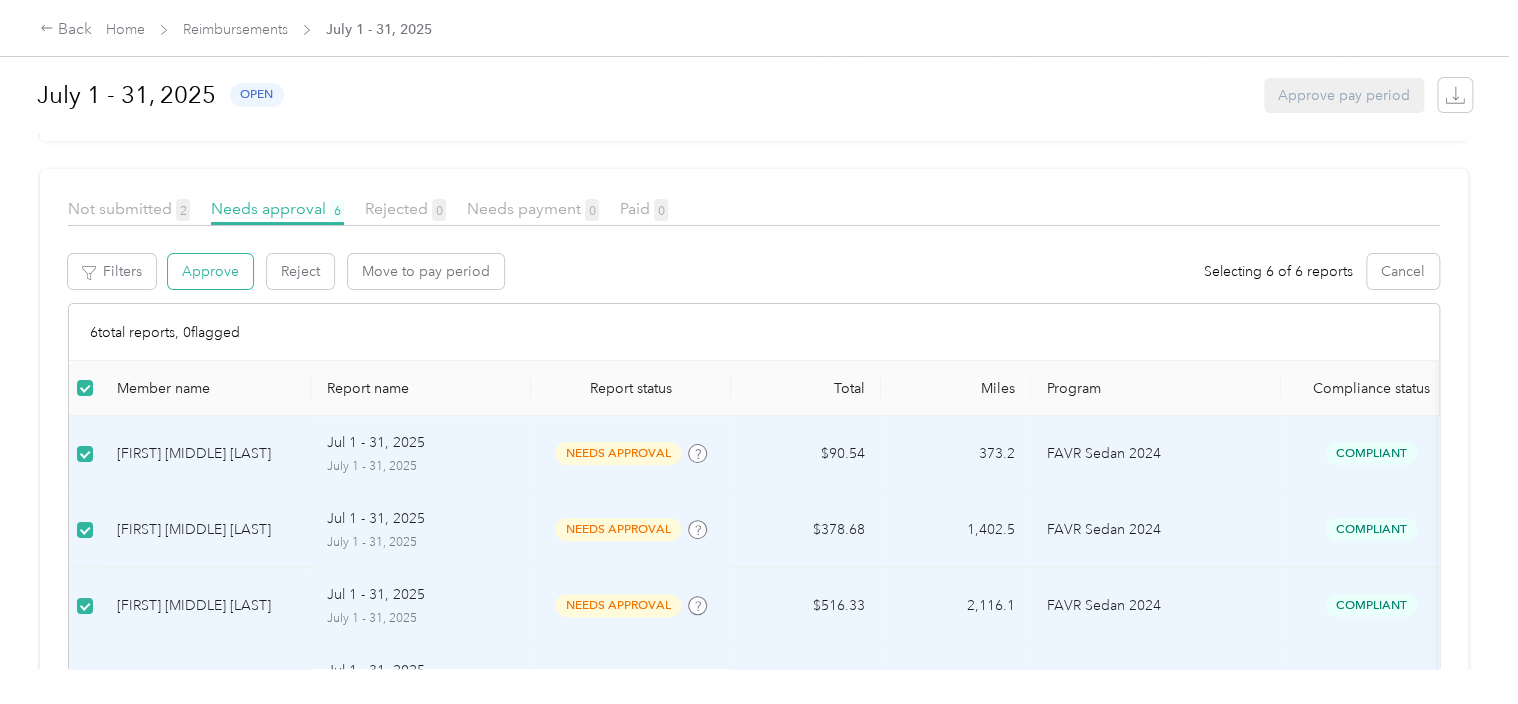 click on "Approve" at bounding box center [210, 271] 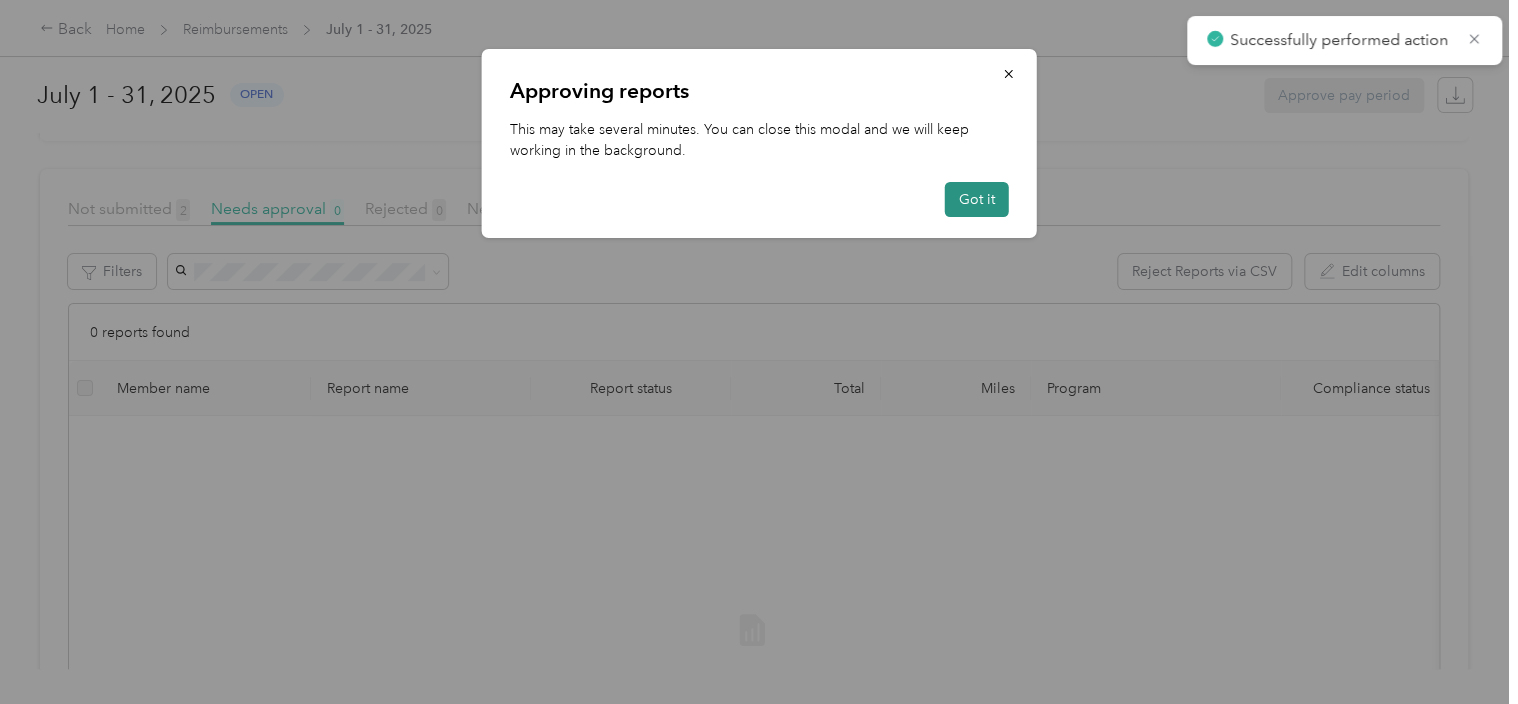 click on "Got it" at bounding box center (977, 199) 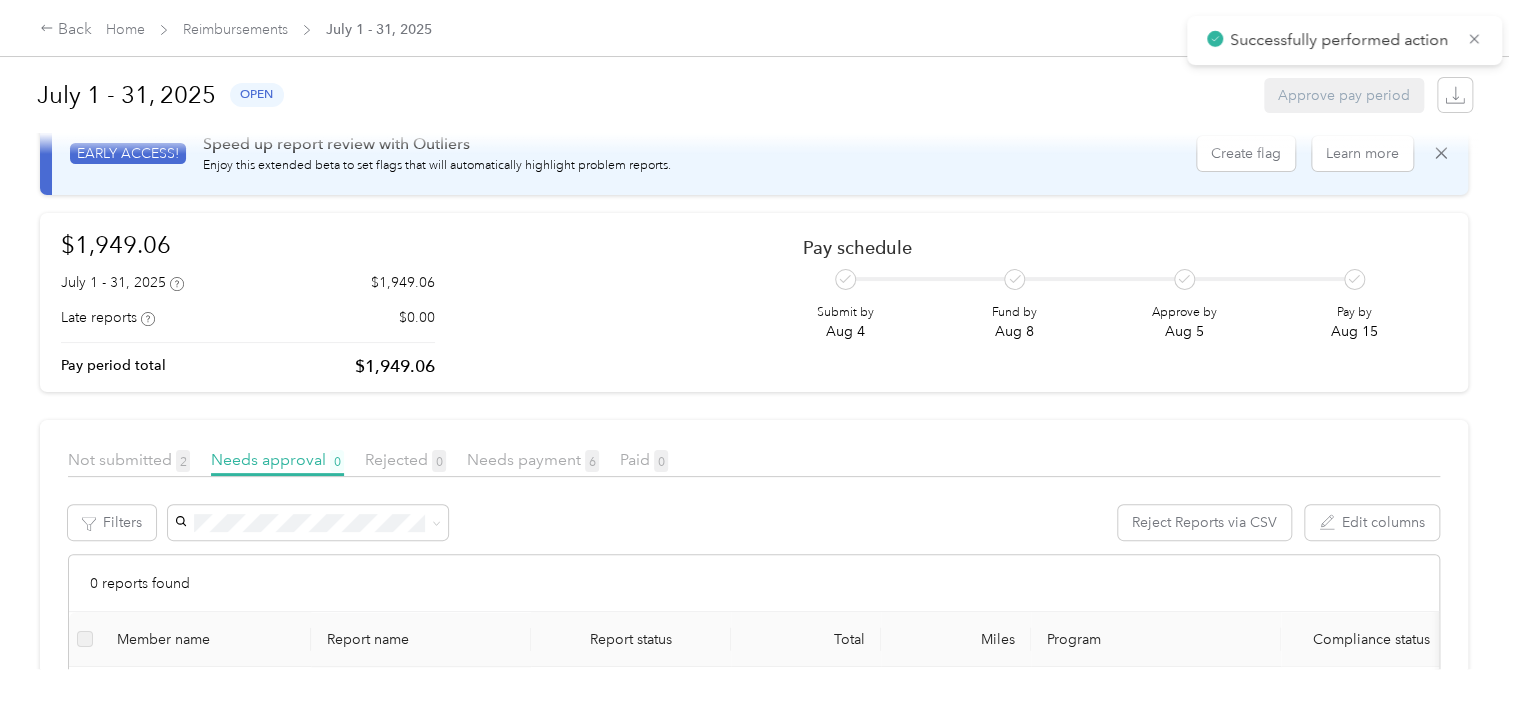 scroll, scrollTop: 0, scrollLeft: 0, axis: both 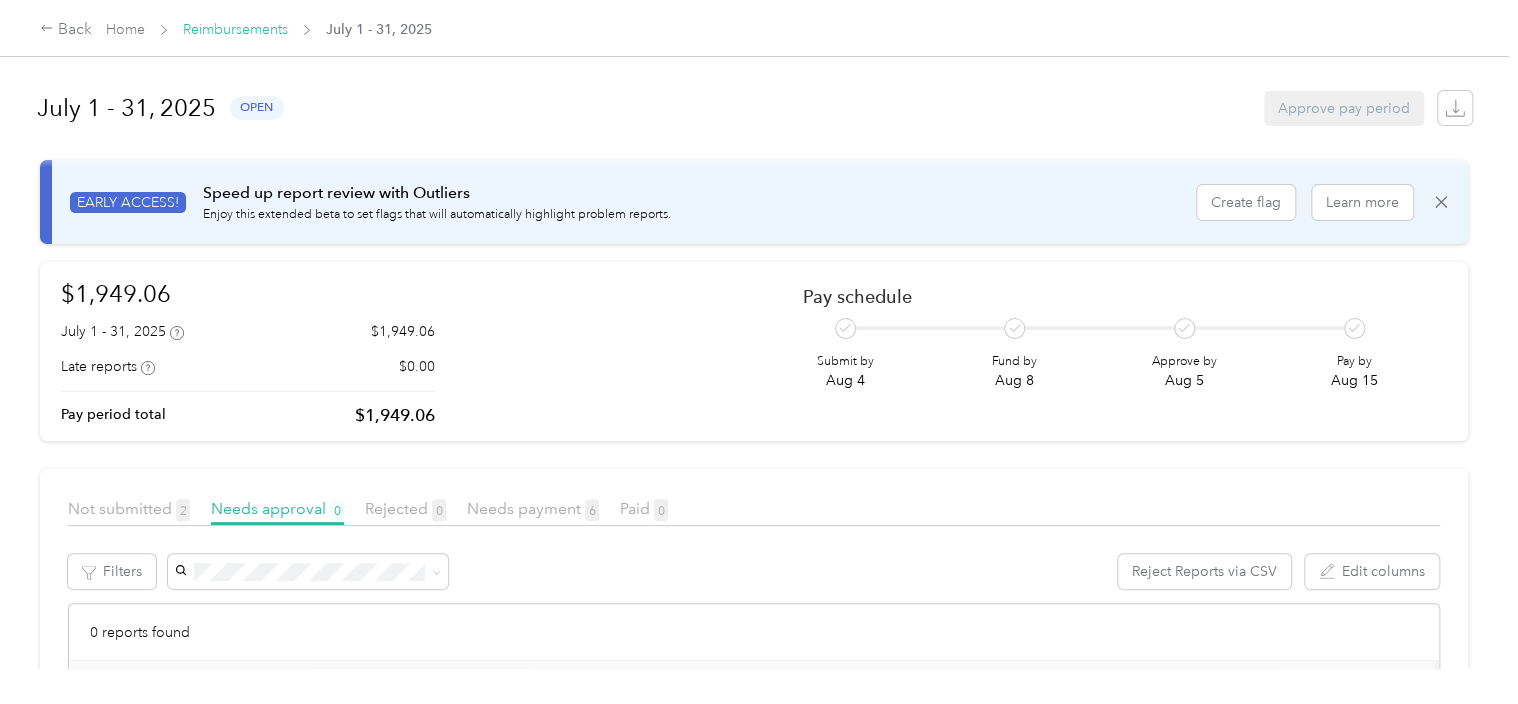 click on "Reimbursements" at bounding box center (235, 29) 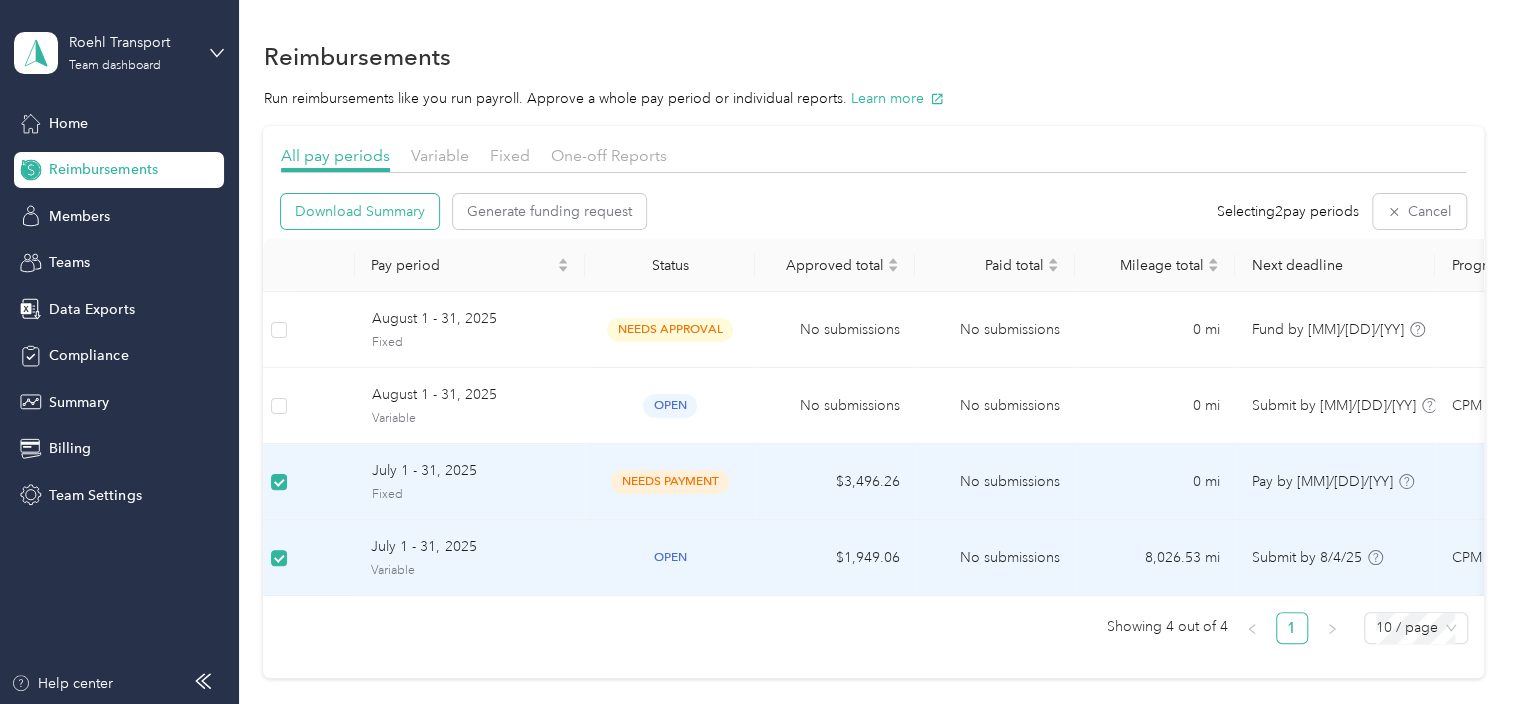 click on "Download Summary" at bounding box center (360, 211) 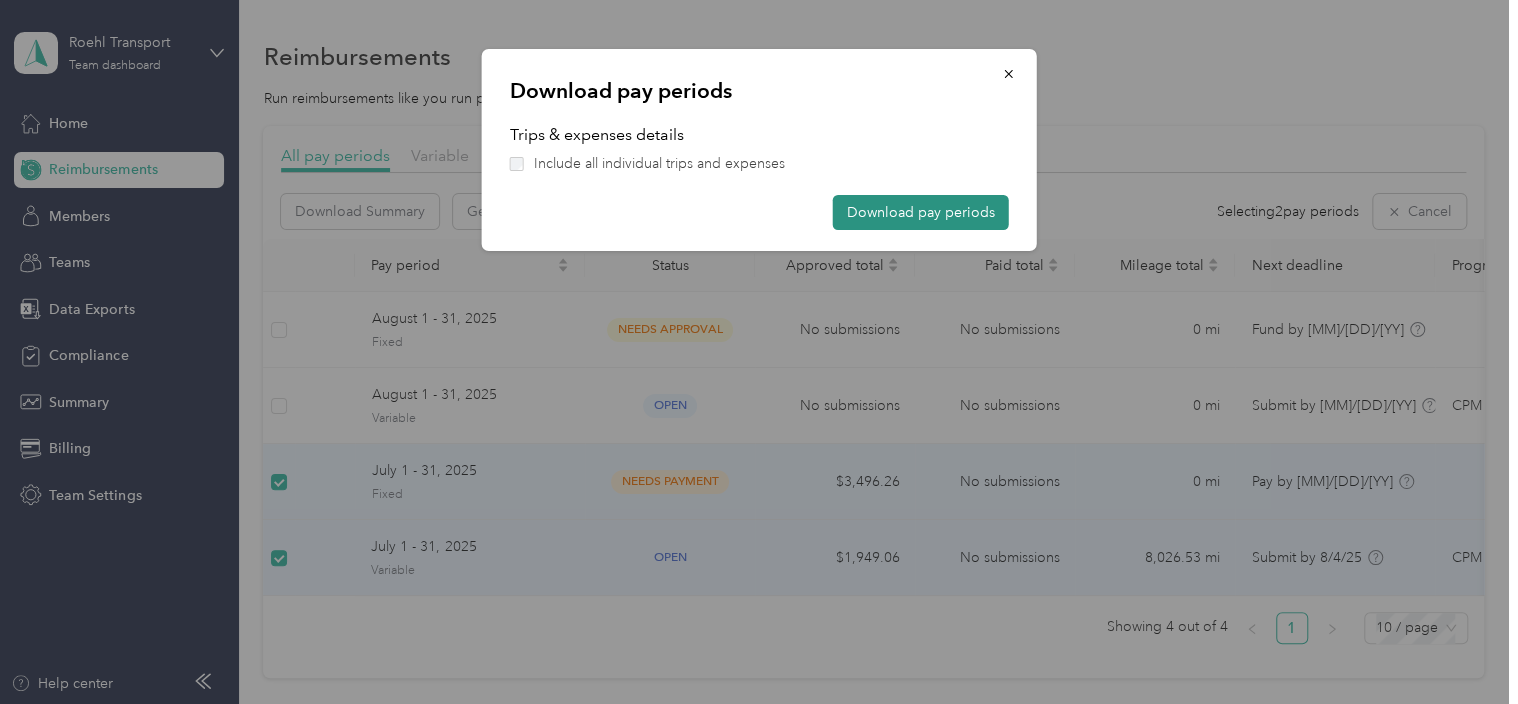 click on "Download pay periods" at bounding box center (921, 212) 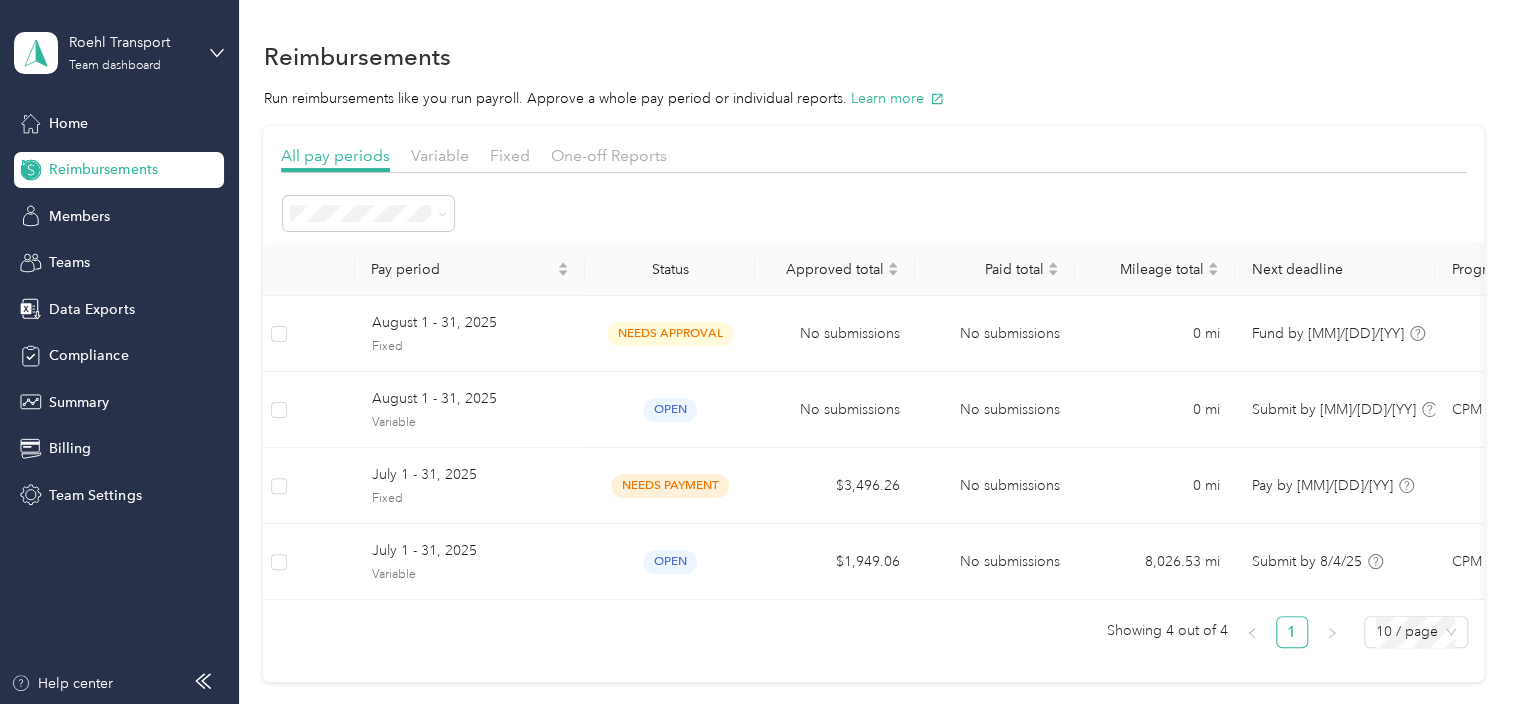 click on "Pay period Status Approved total Paid total Mileage total Next deadline Programs Total reports                     [DATE] - [DATE], [YEAR] Fixed needs approval No submissions No submissions 0 mi Fund by   [MM]/[DD]/[YY] 7 [DATE] - [DATE], [YEAR] Variable open No submissions No submissions 0 mi Submit by   [MM]/[DD]/[YY] CPM + 1  more 0 [DATE] - [DATE], [YEAR] Fixed needs payment $[NUMBER] No submissions 0 mi Pay by   [MM]/[DD]/[YY] 7 [DATE] - [DATE], [YEAR] Variable open $[NUMBER] No submissions 8,026.53 mi Submit by   [MM]/[DD]/[YY] CPM + 1  more 6 Showing 4 out of 4 1 10 / page" at bounding box center [873, 445] 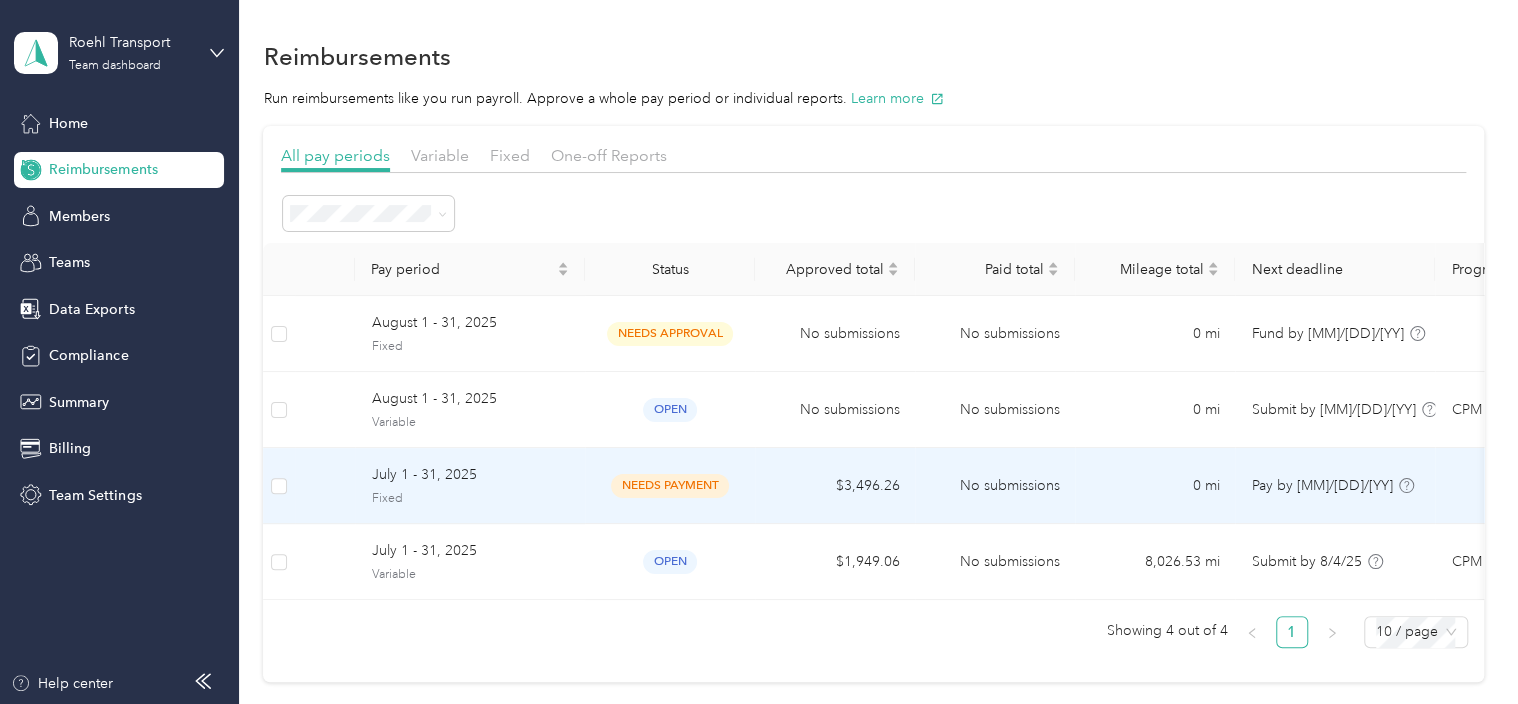 click on "July 1 - 31, 2025 Fixed" at bounding box center [470, 486] 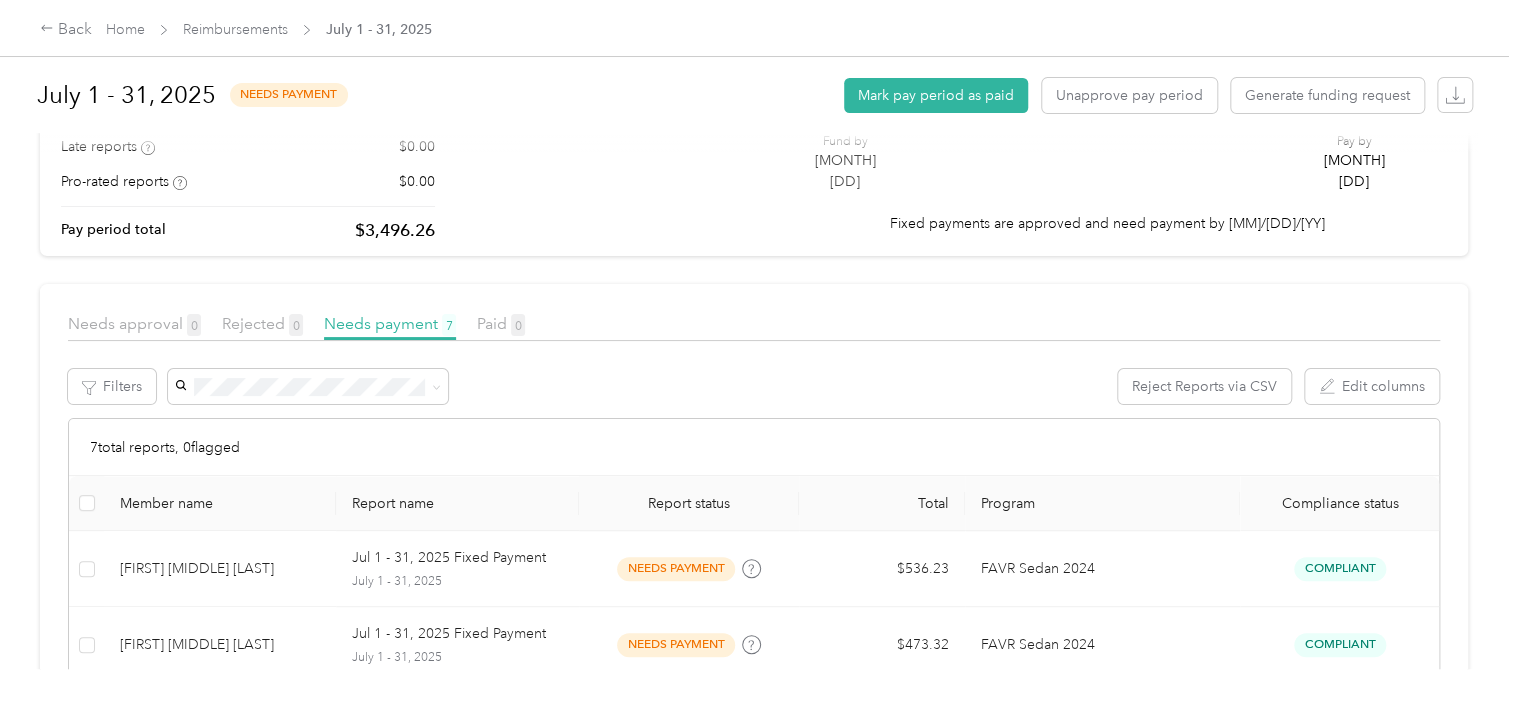 scroll, scrollTop: 0, scrollLeft: 0, axis: both 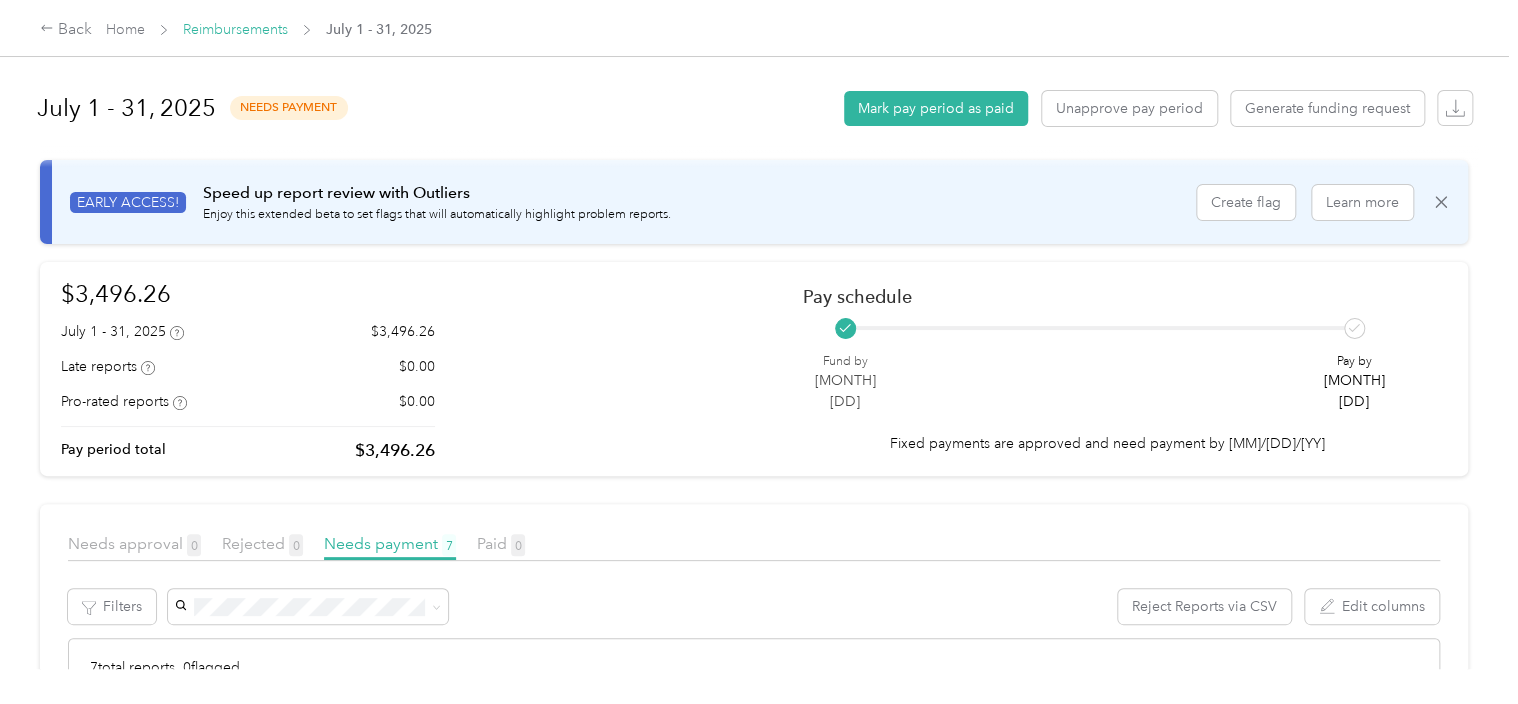 click on "Reimbursements" at bounding box center [235, 29] 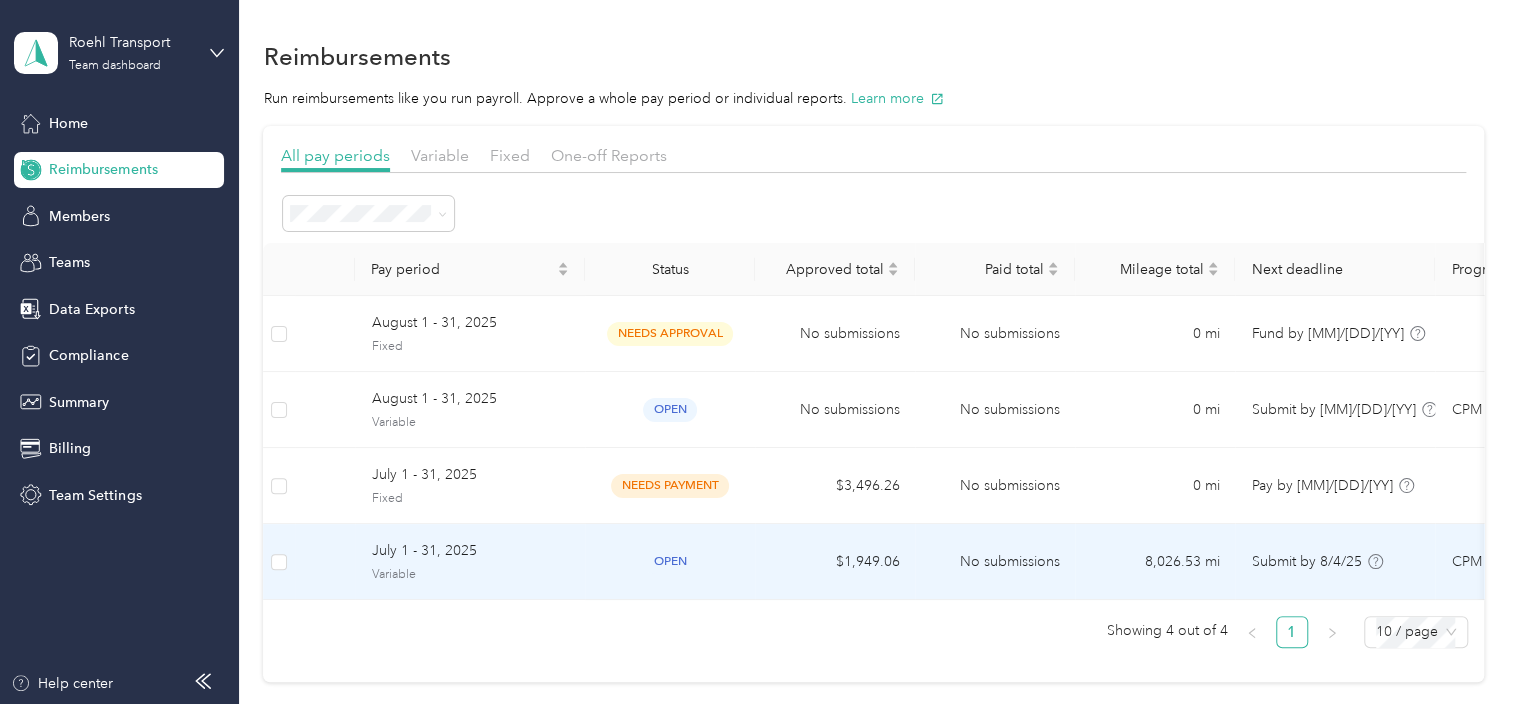 click on "July 1 - 31, 2025" at bounding box center (470, 551) 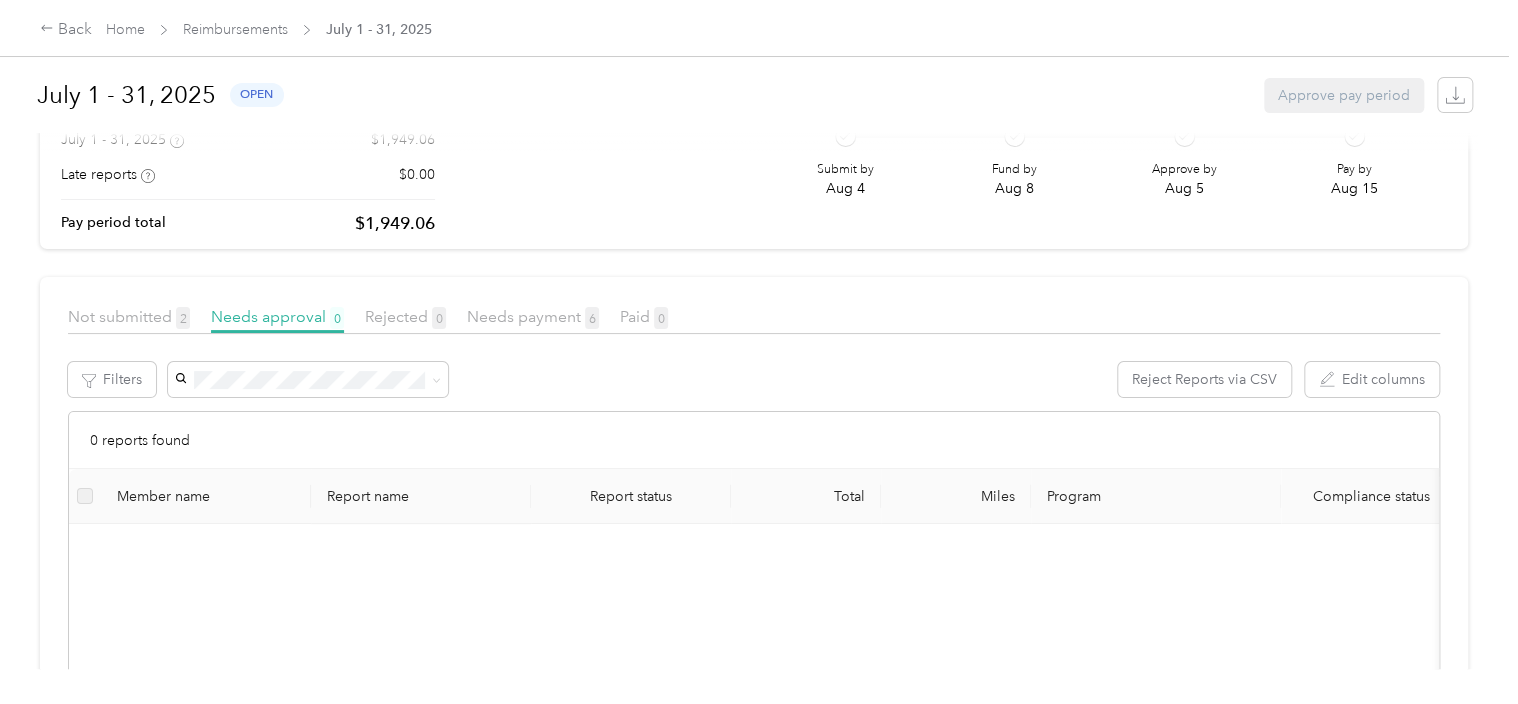scroll, scrollTop: 200, scrollLeft: 0, axis: vertical 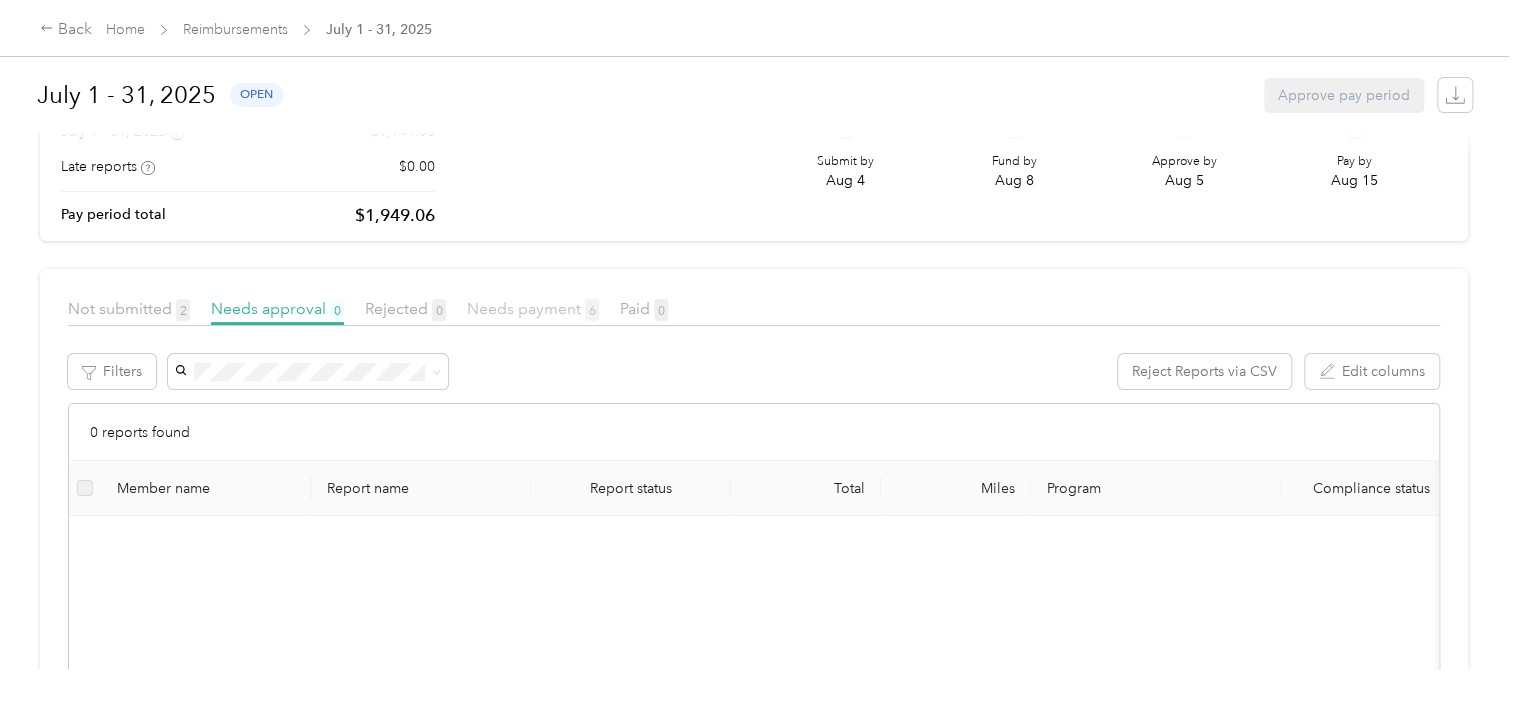 click on "Needs payment   6" at bounding box center (533, 308) 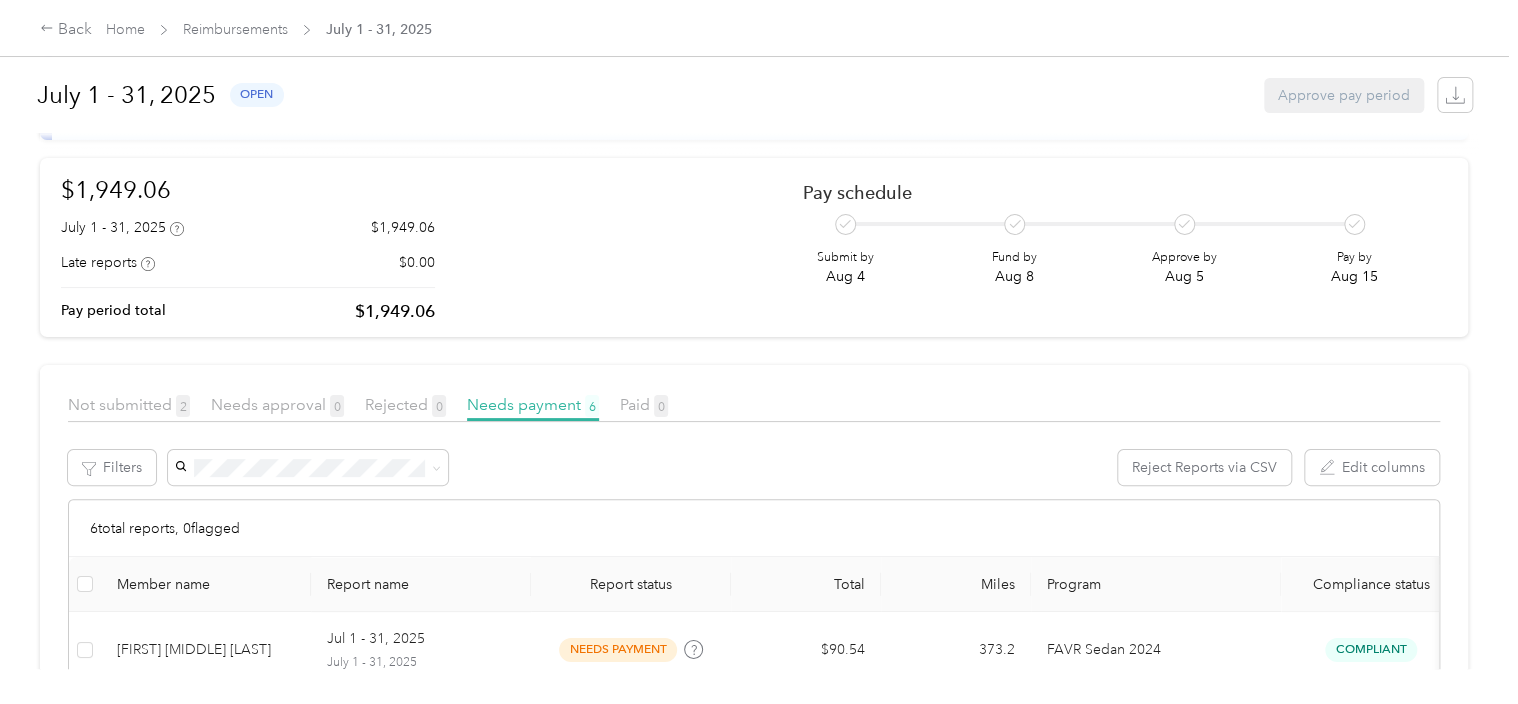 scroll, scrollTop: 0, scrollLeft: 0, axis: both 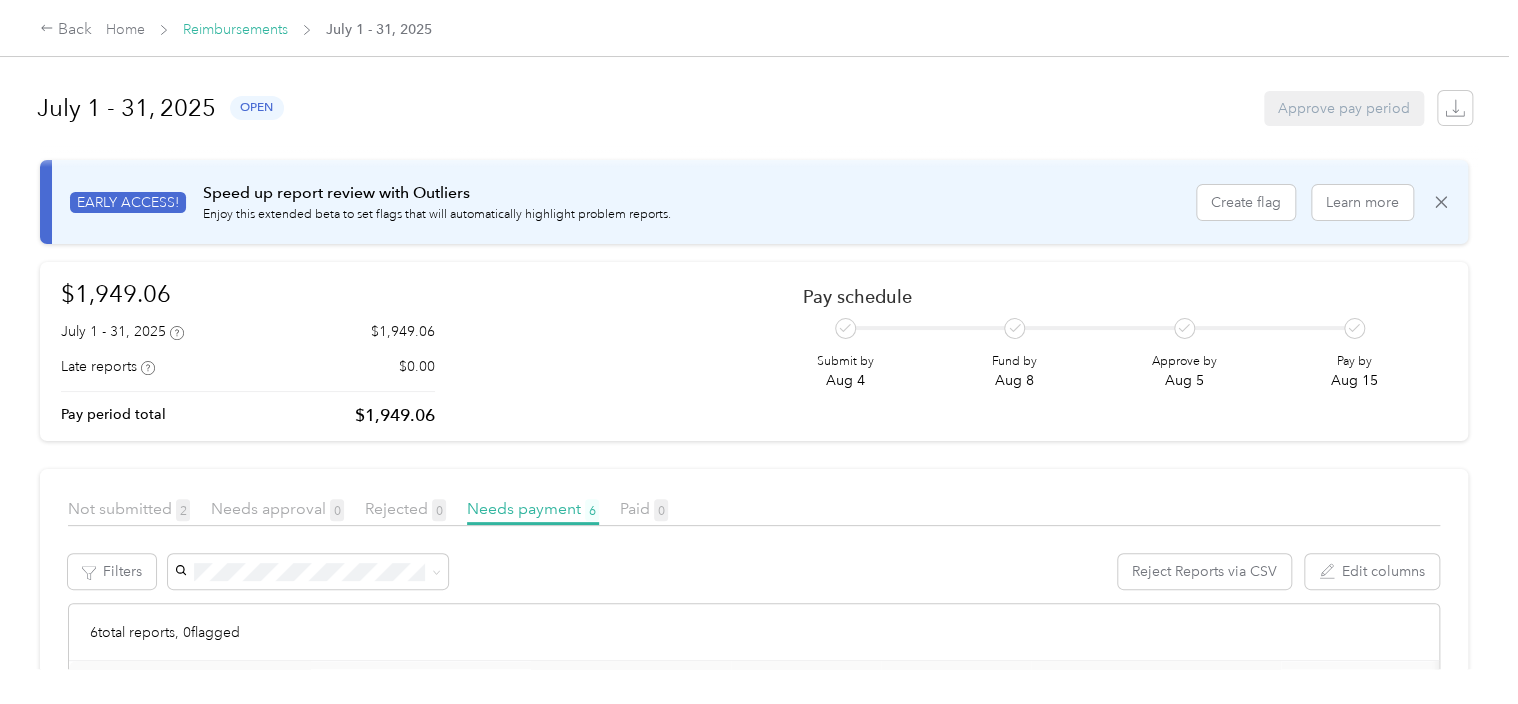 click on "Reimbursements" at bounding box center [235, 29] 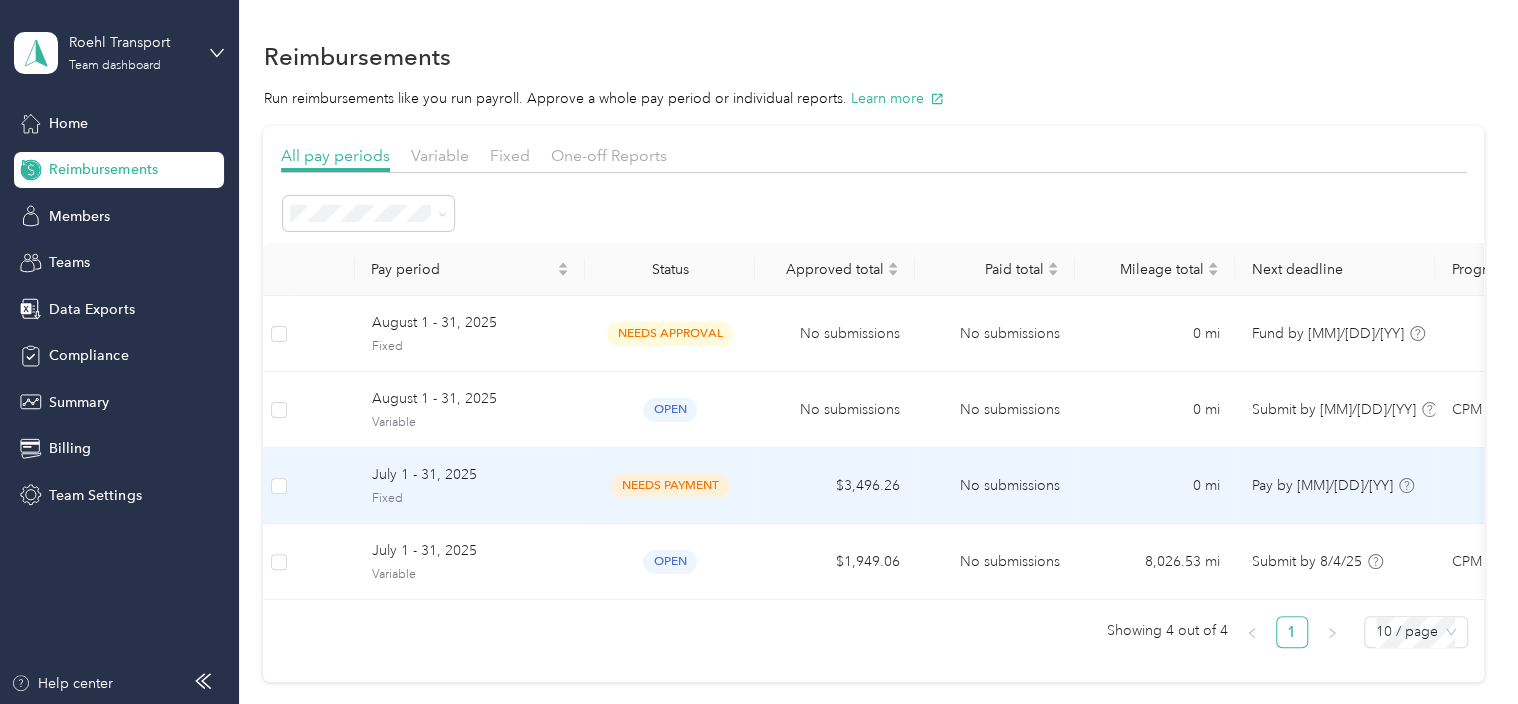 click at bounding box center [279, 486] 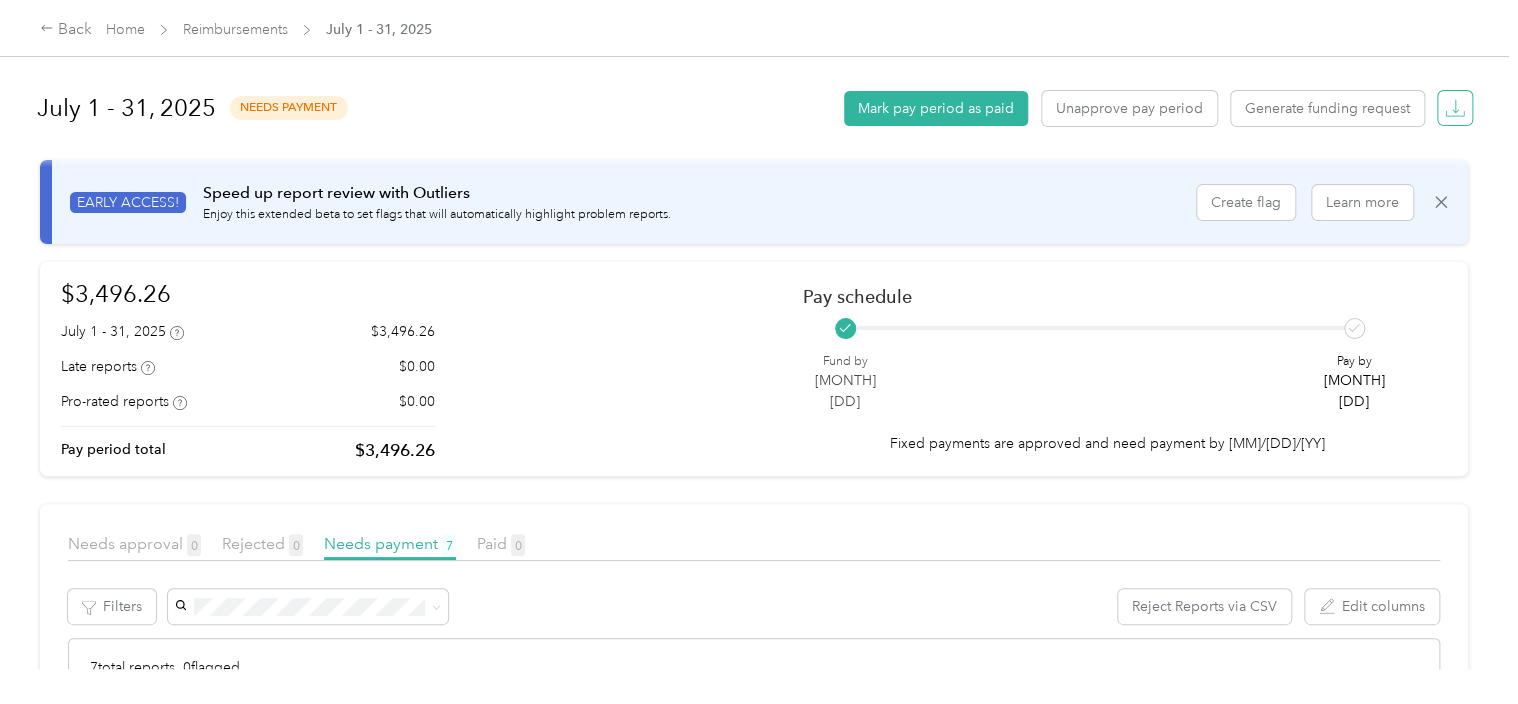 click 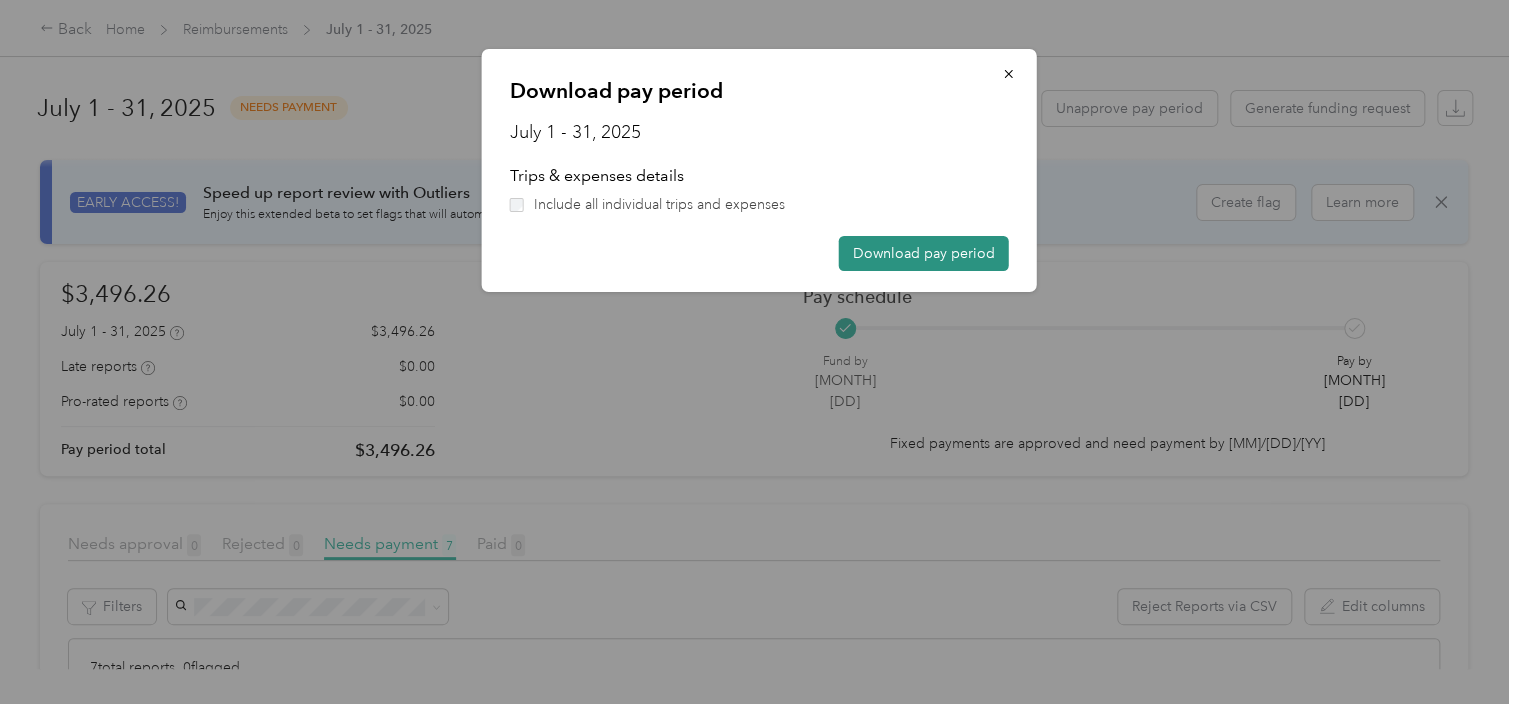 click on "Download pay period" at bounding box center (924, 253) 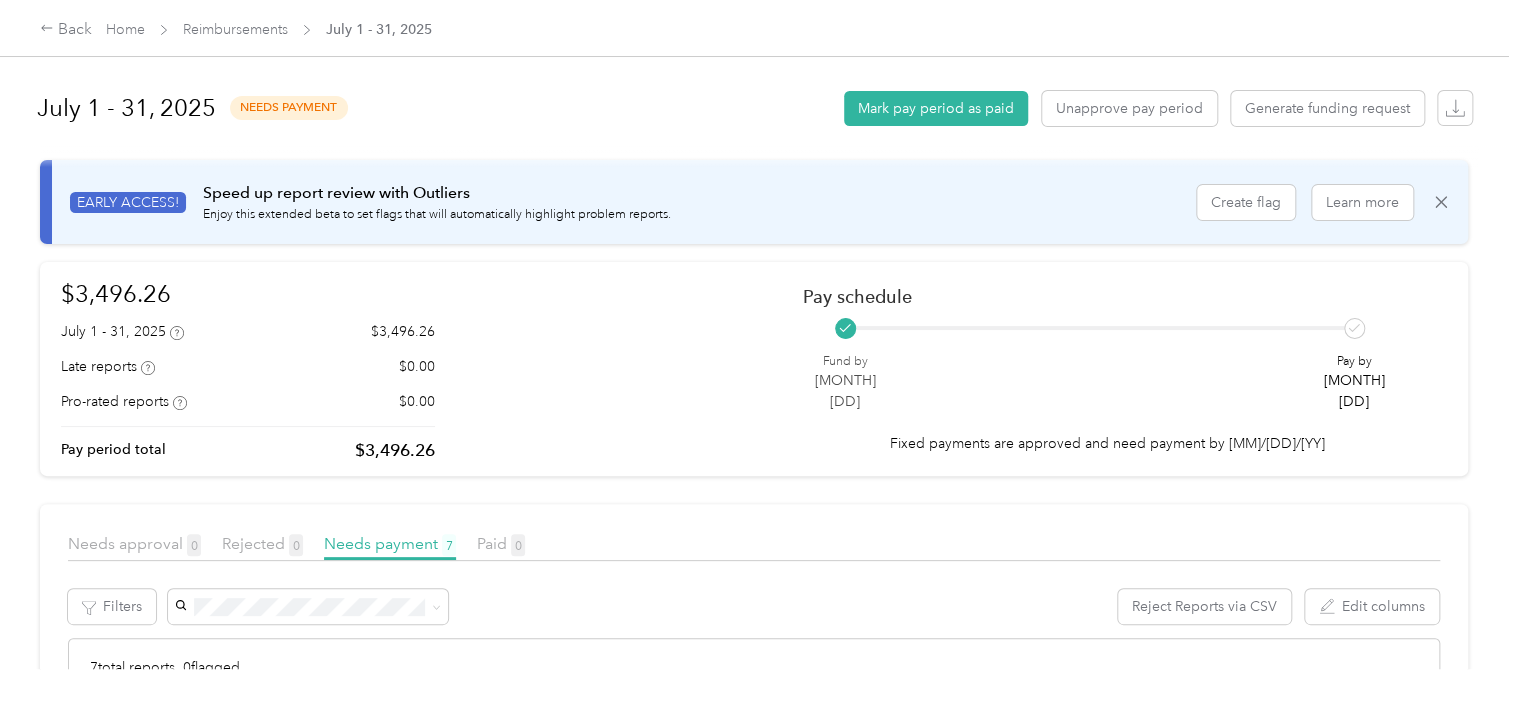 click on "$[NUMBER] [DATE] - [DATE], [YEAR]   $[NUMBER] Late reports   $0.00 Pro-rated reports   $0.00 Pay period total $[NUMBER] Pay schedule Fund by [MONTH] [DD] Pay by [MM]/[DD] Fixed payments are approved and need payment by [MM]/[DD]/[YY]" at bounding box center [754, 369] 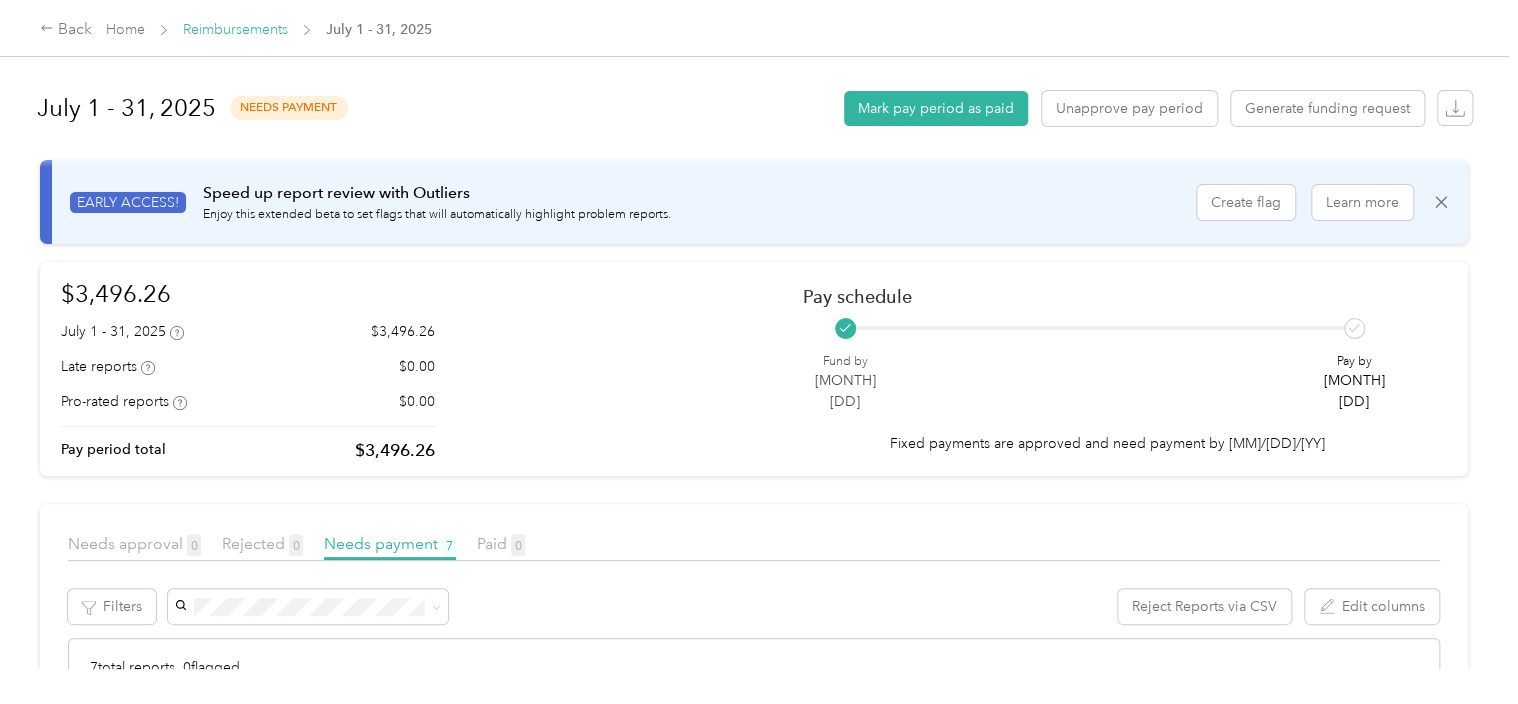 click on "Reimbursements" at bounding box center [235, 29] 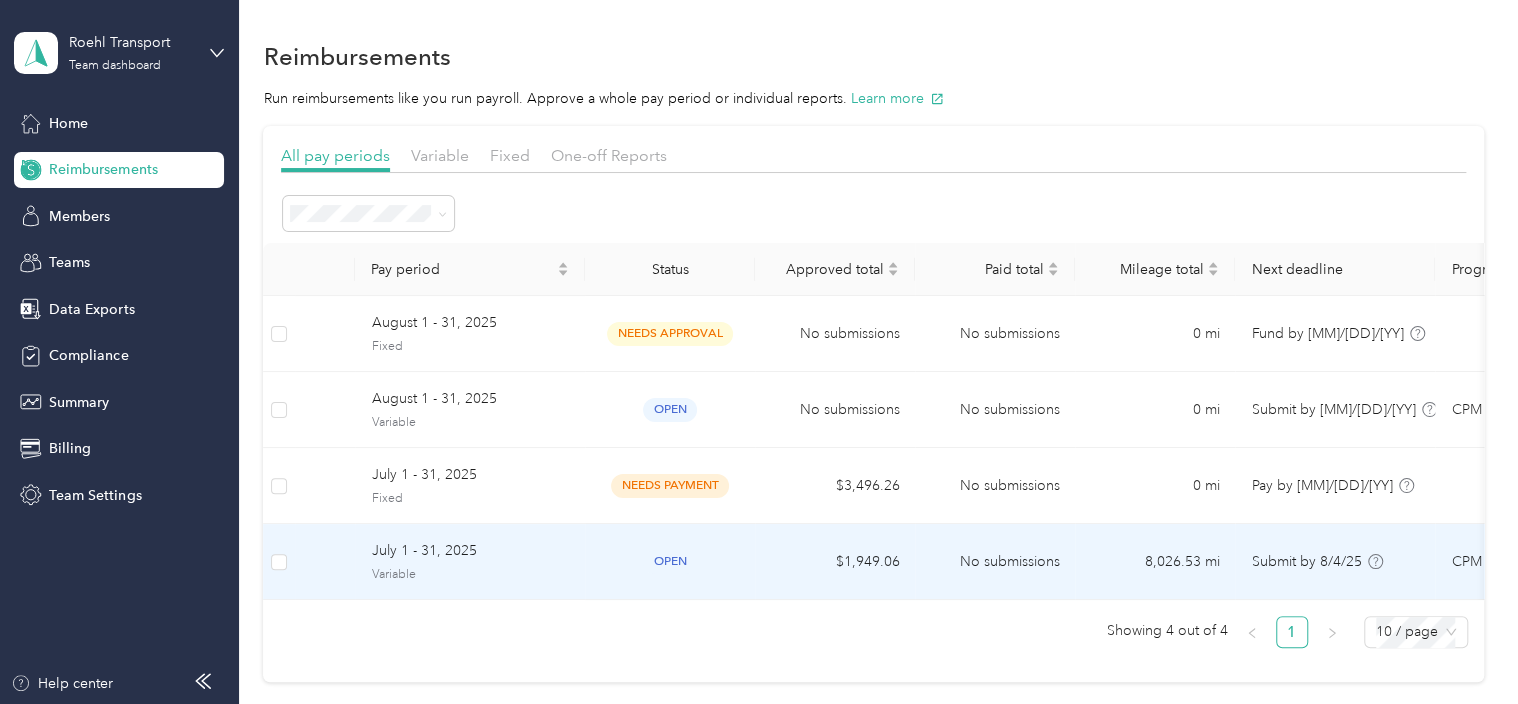 click on "Variable" at bounding box center [470, 575] 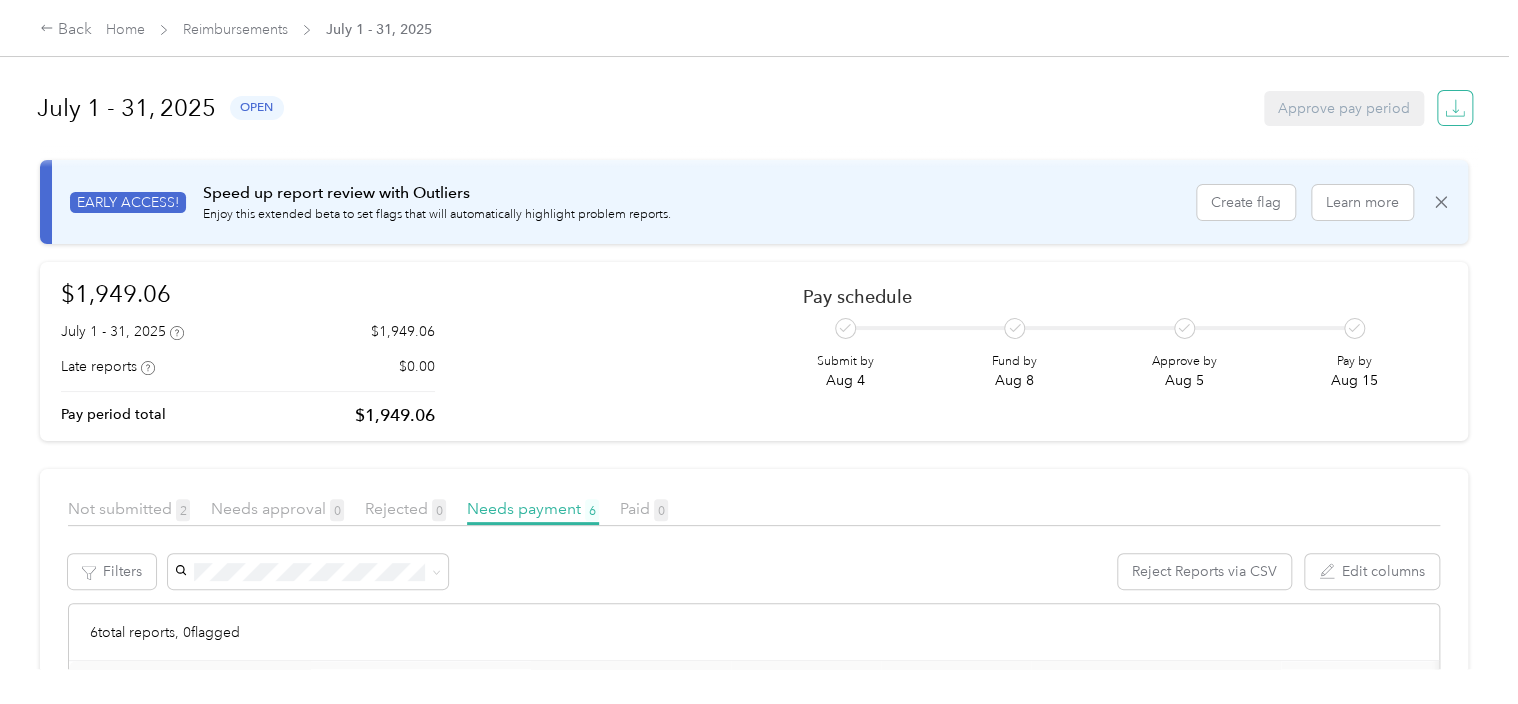 click 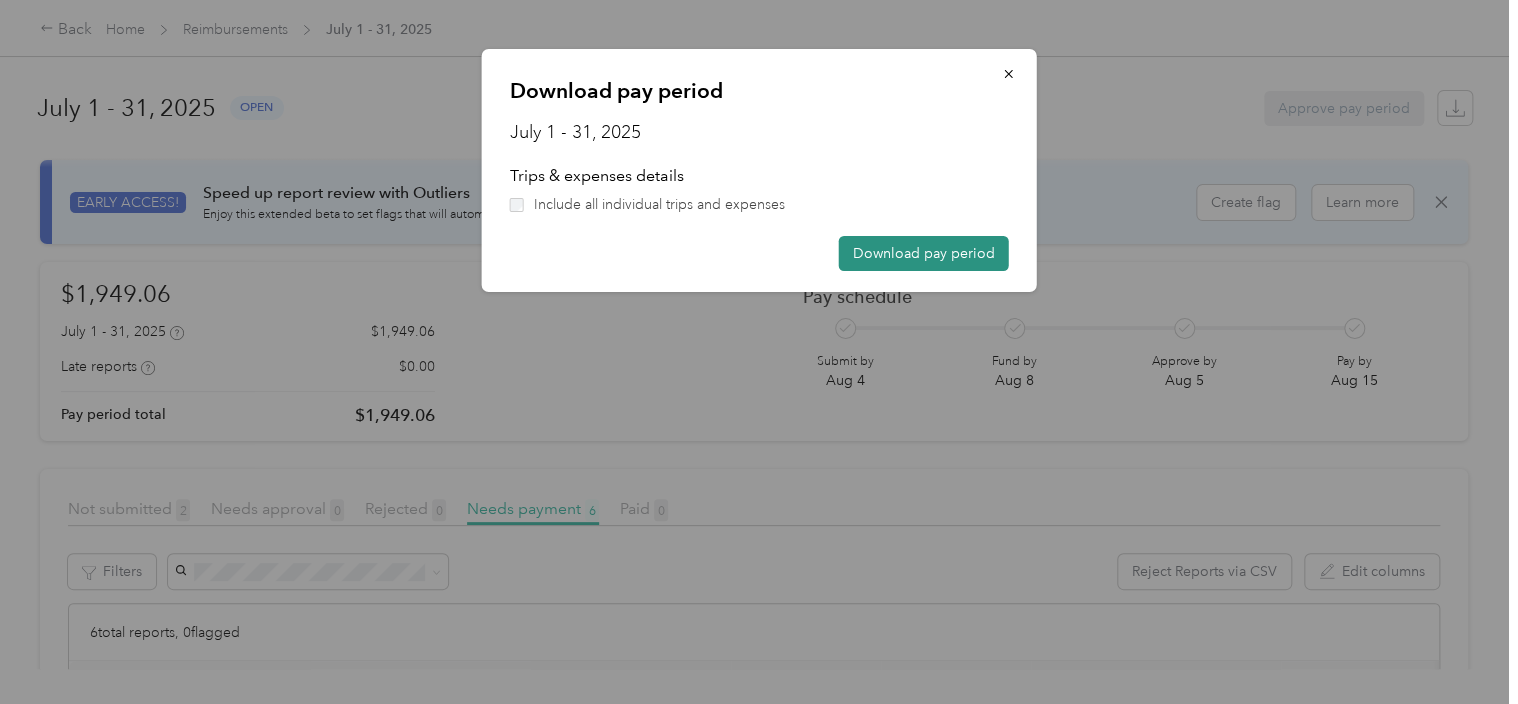 click on "Download pay period" at bounding box center (924, 253) 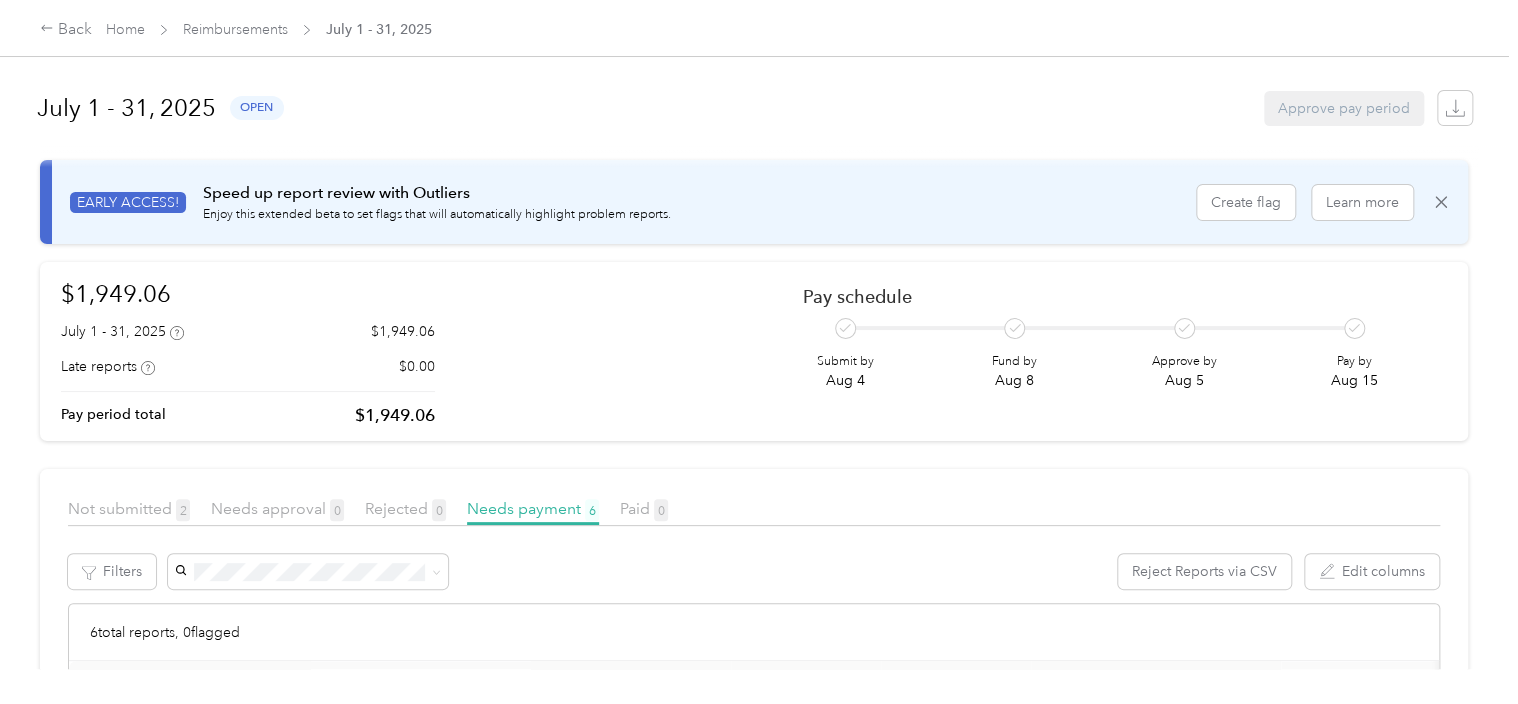 click on "[DATE] - [DATE], [YEAR] open Approve pay period" at bounding box center (754, 108) 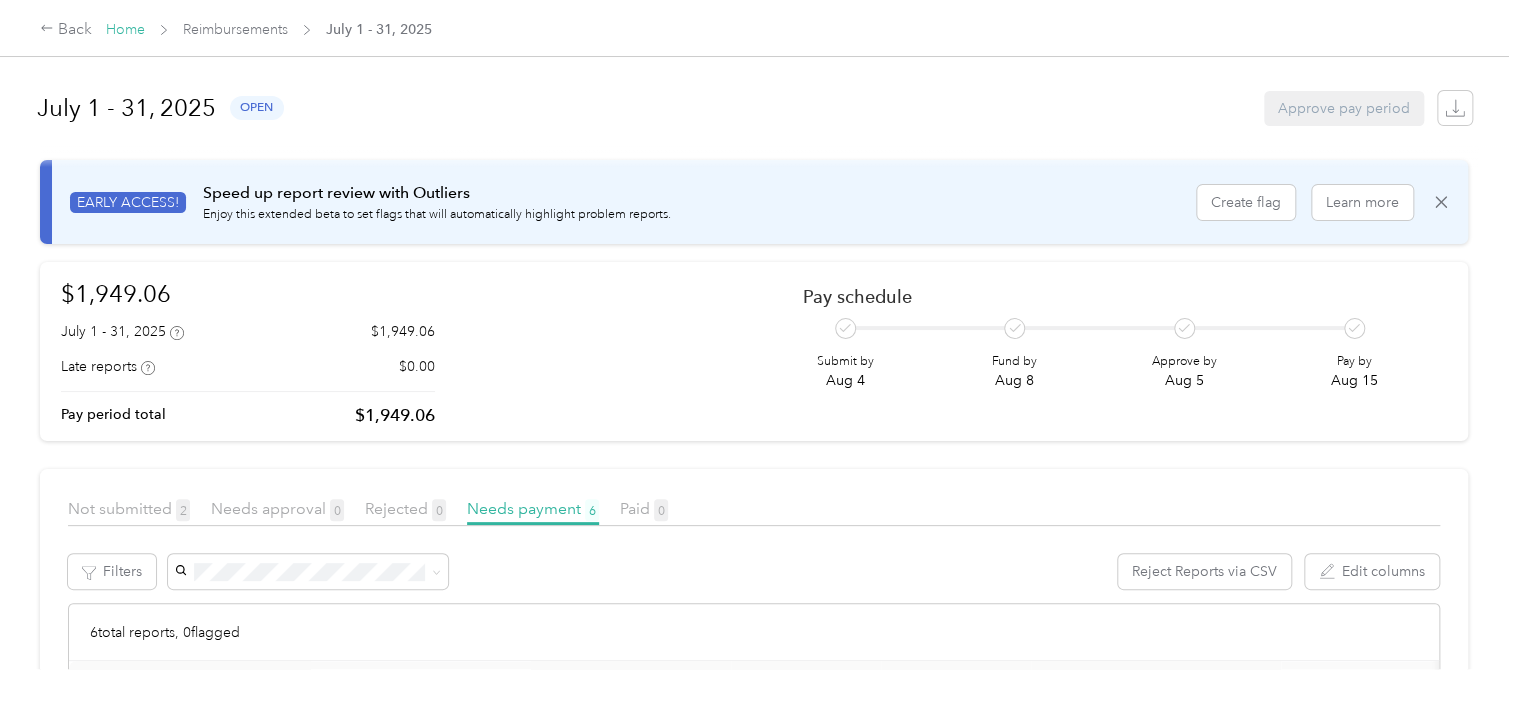 click on "Home" at bounding box center (125, 29) 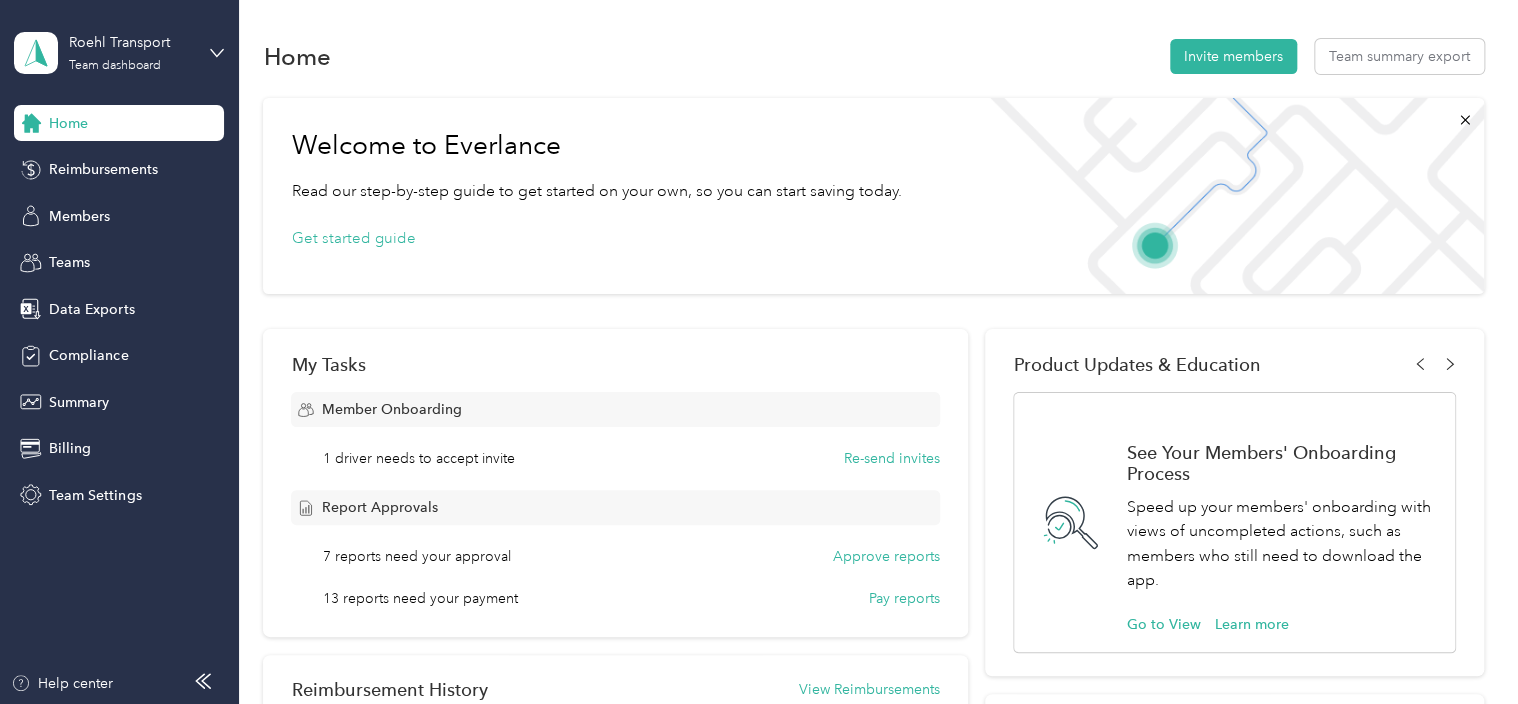 click on "Roehl Transport Team dashboard" at bounding box center (119, 53) 